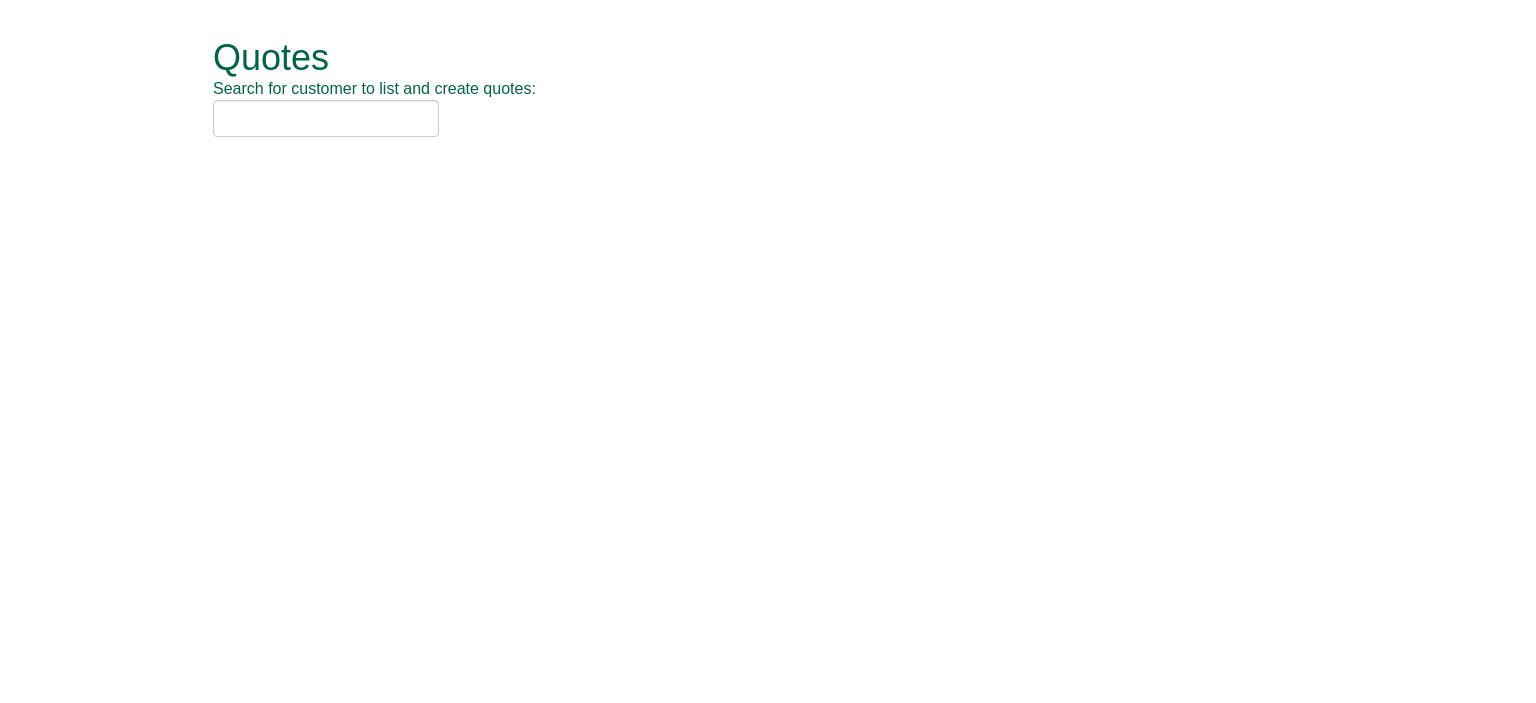 scroll, scrollTop: 0, scrollLeft: 0, axis: both 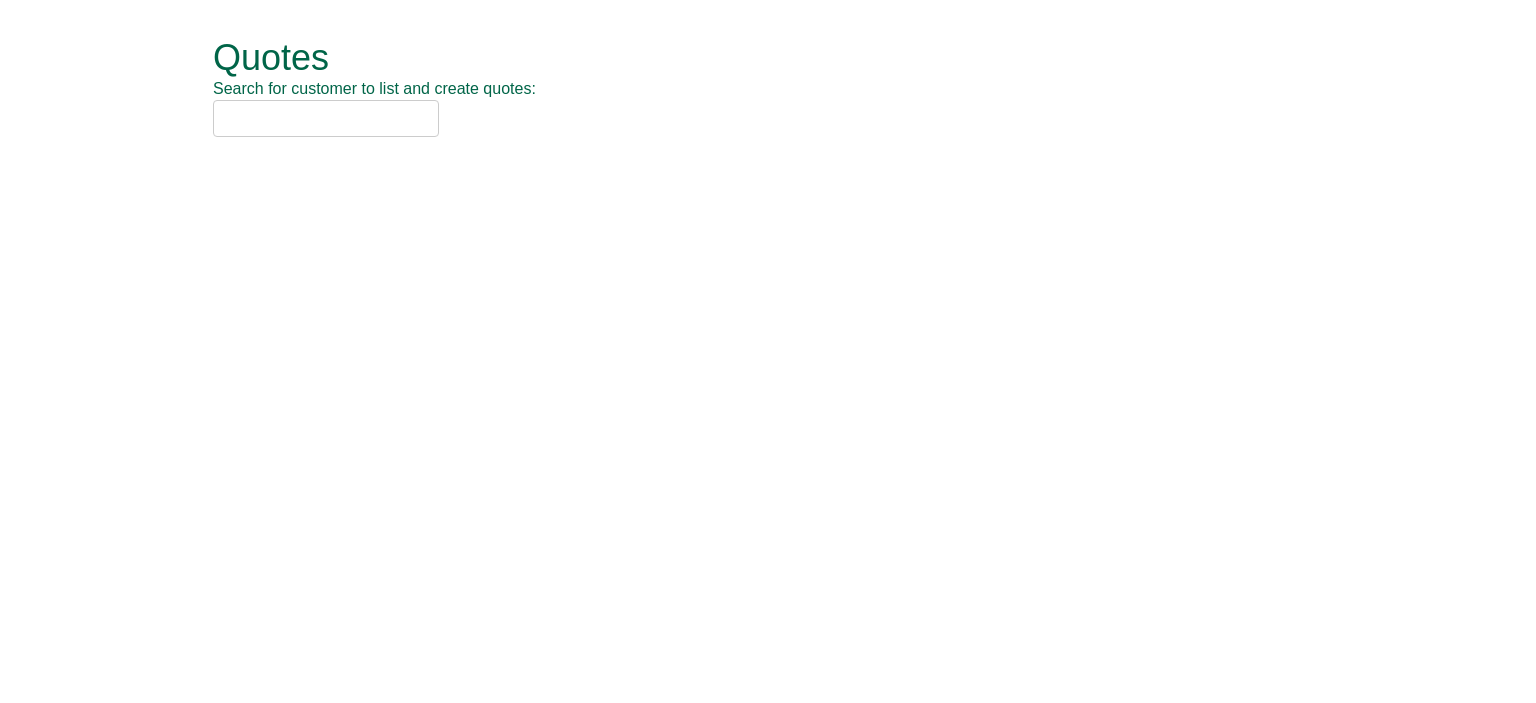 click at bounding box center [326, 118] 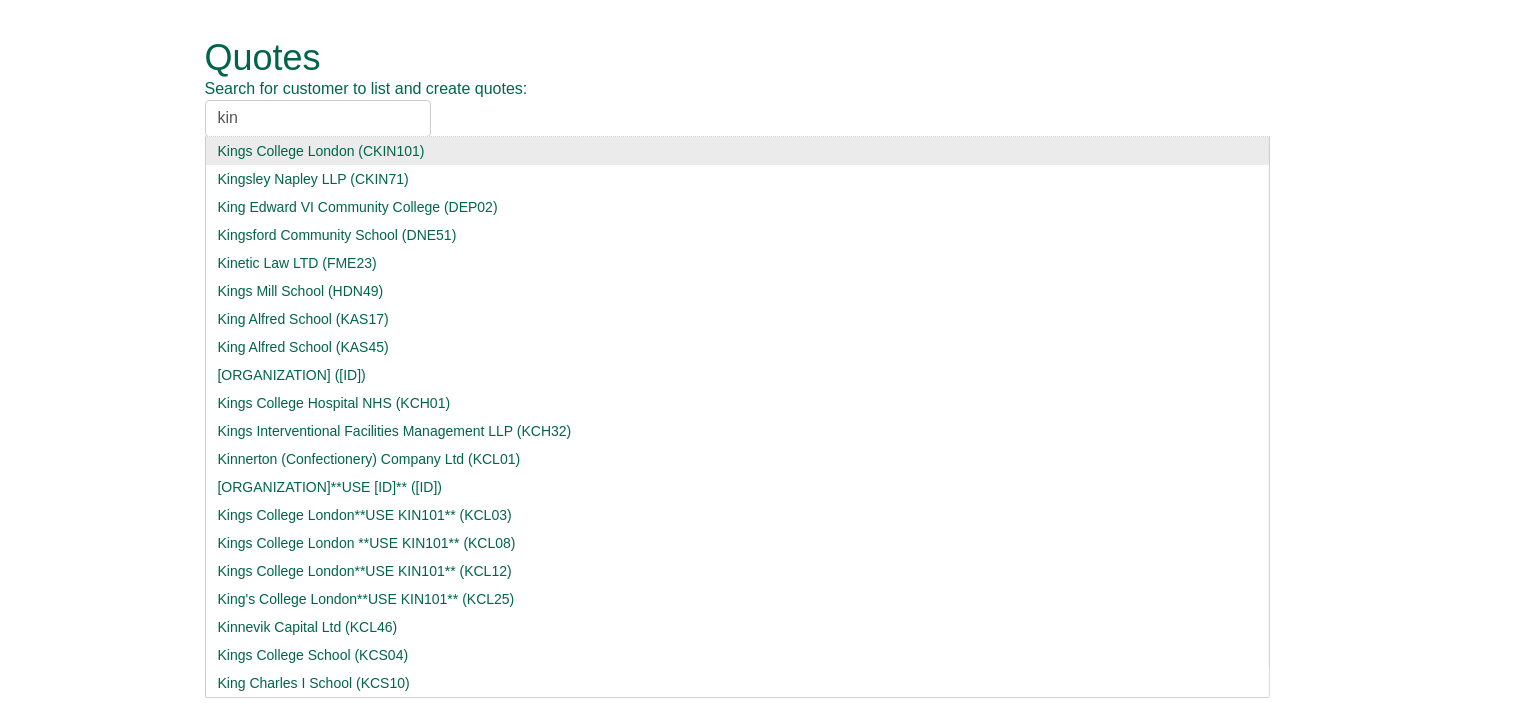 type on "kin" 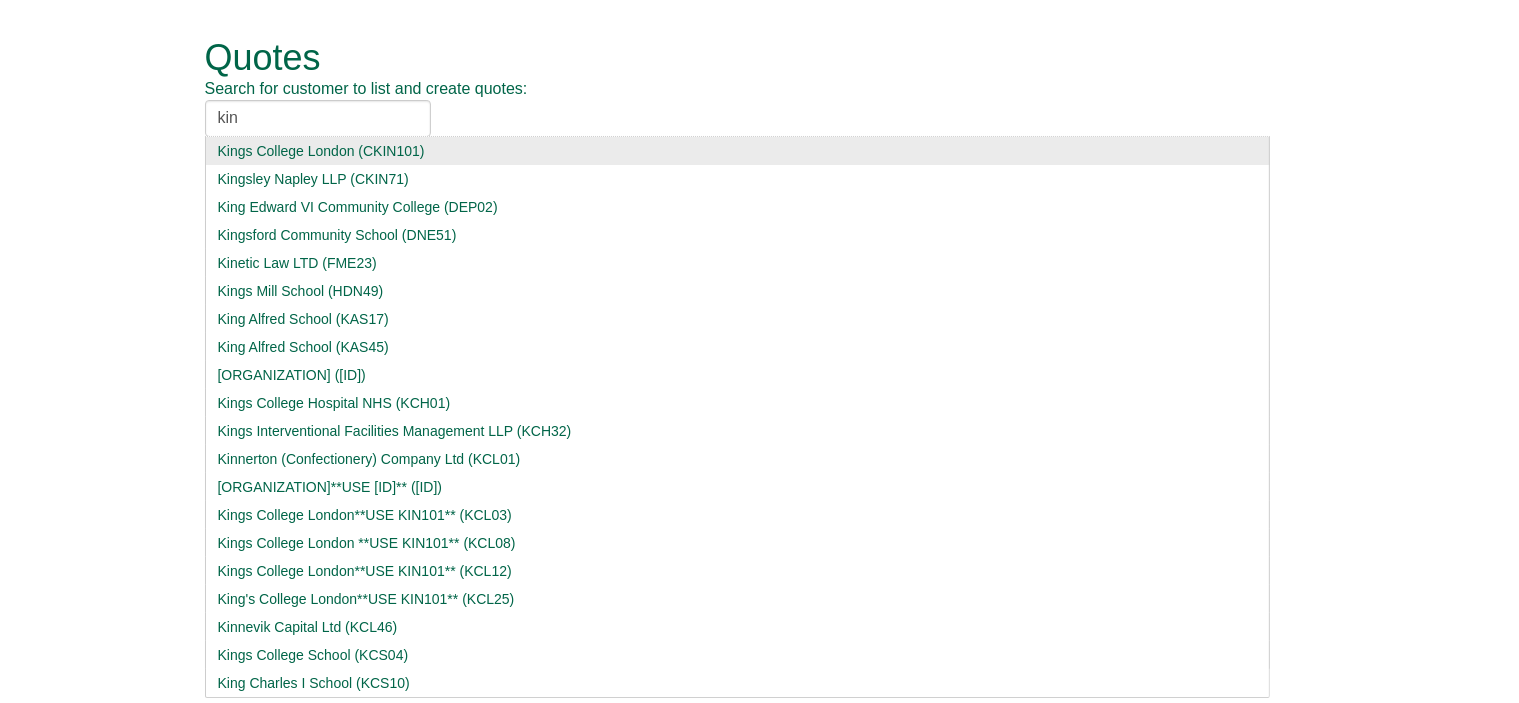 click on "Kings College London (CKIN101)" at bounding box center [737, 151] 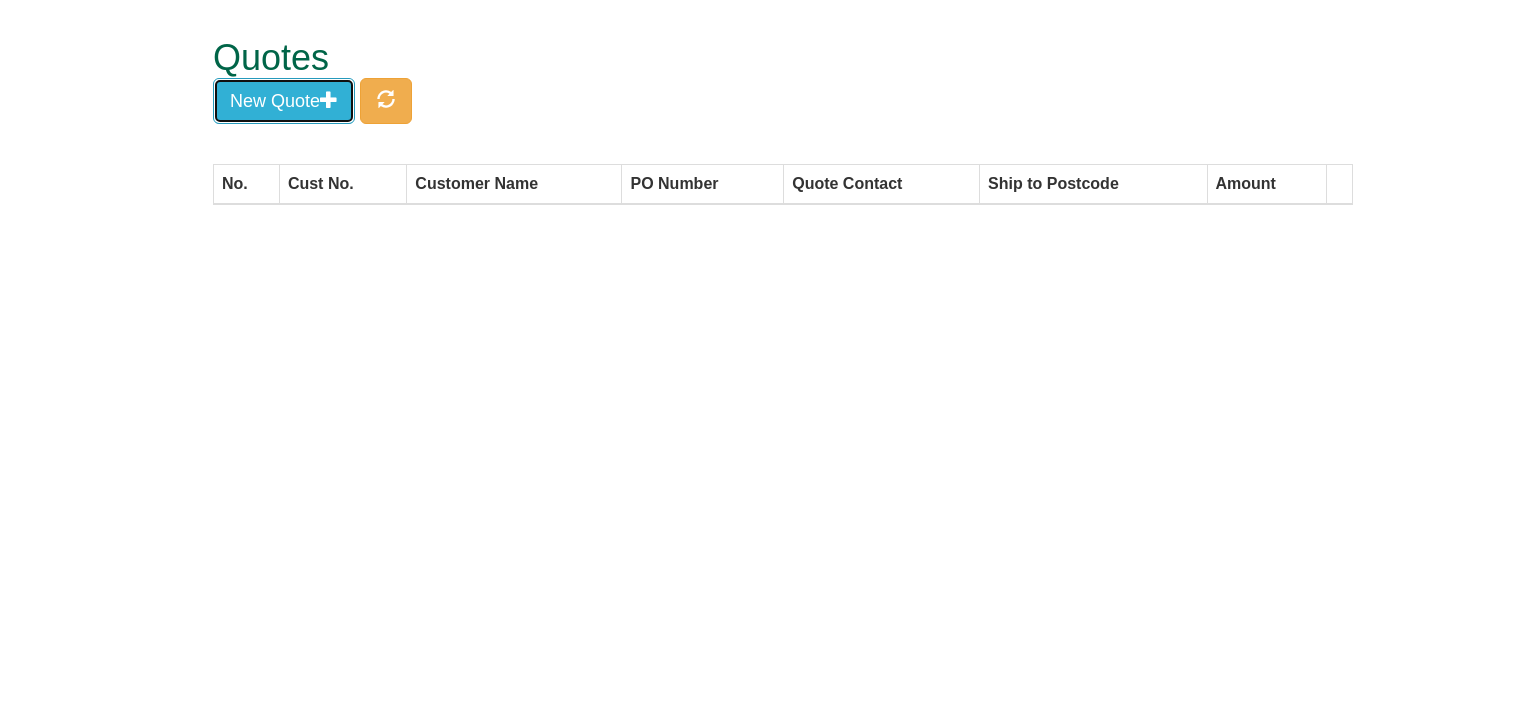 click on "New Quote" at bounding box center [284, 101] 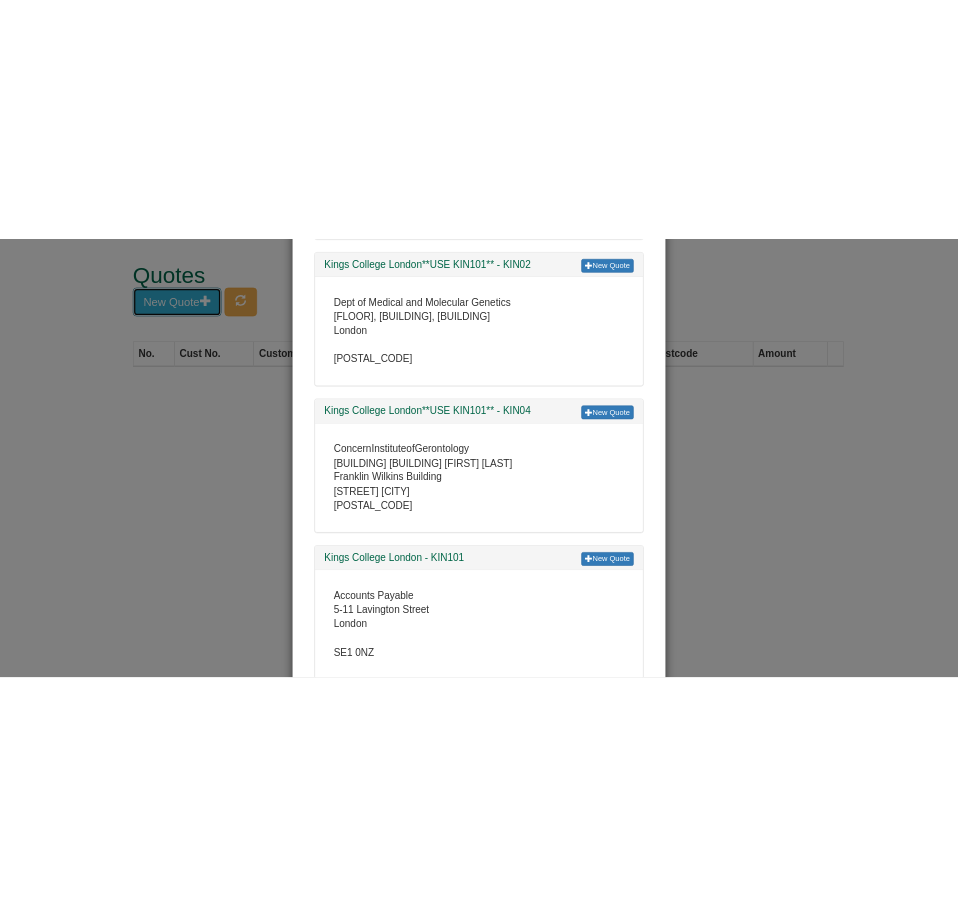 scroll, scrollTop: 1766, scrollLeft: 0, axis: vertical 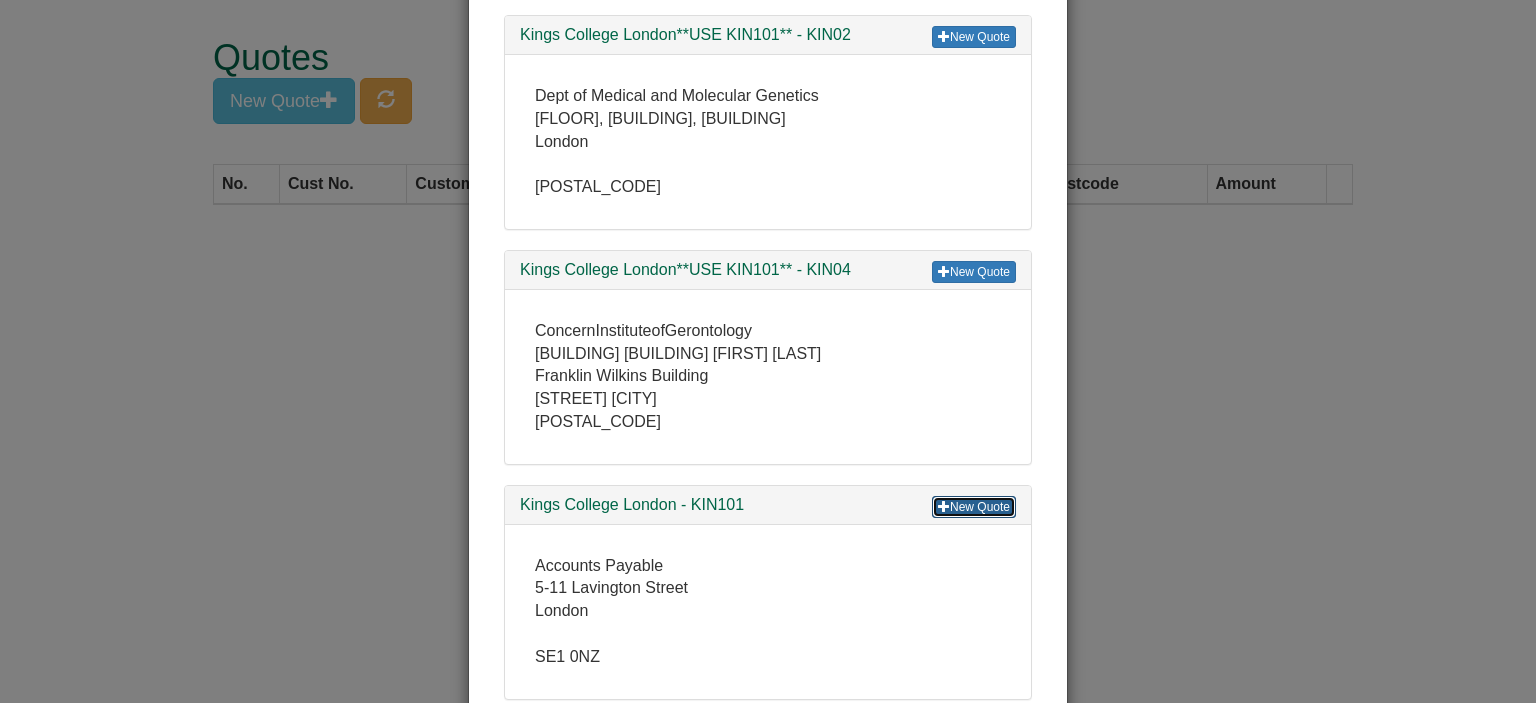 click on "New Quote" at bounding box center (974, 507) 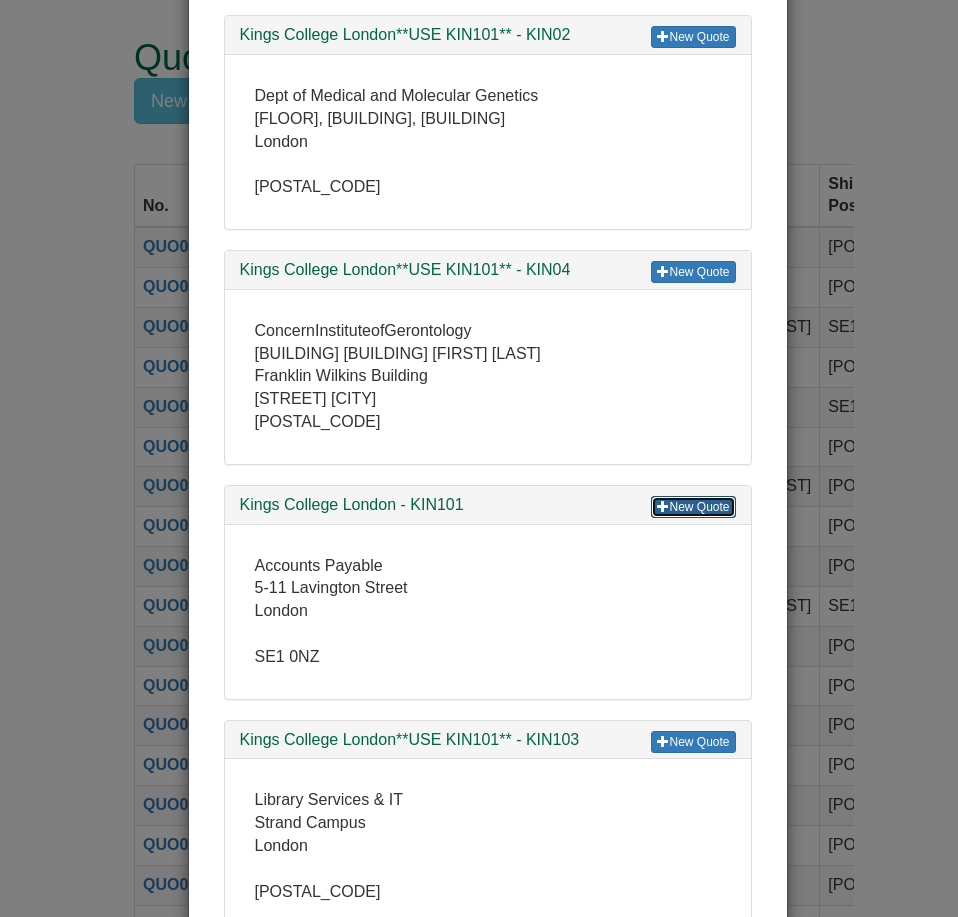 scroll, scrollTop: 1766, scrollLeft: 0, axis: vertical 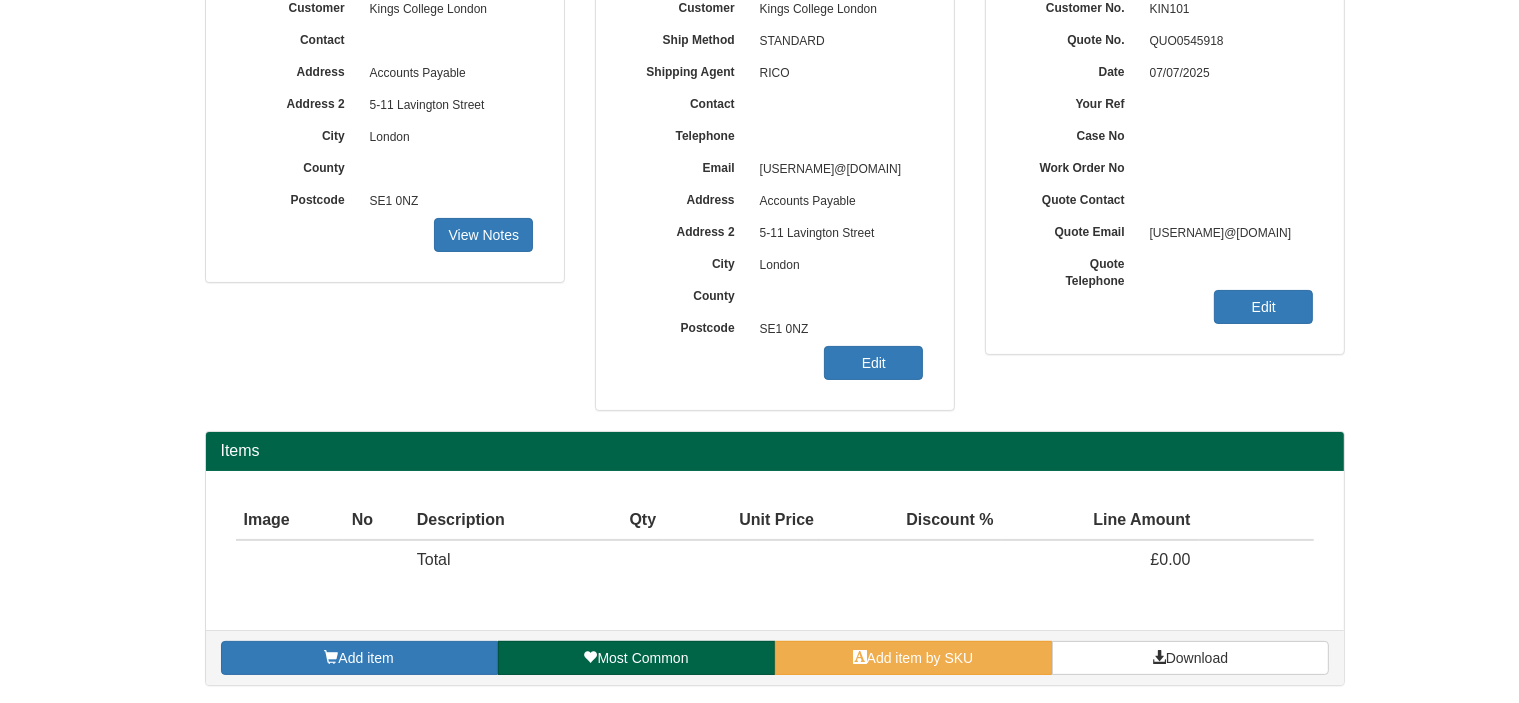 click on "Add item
Most Common
Add item by SKU
Download" at bounding box center [775, 657] 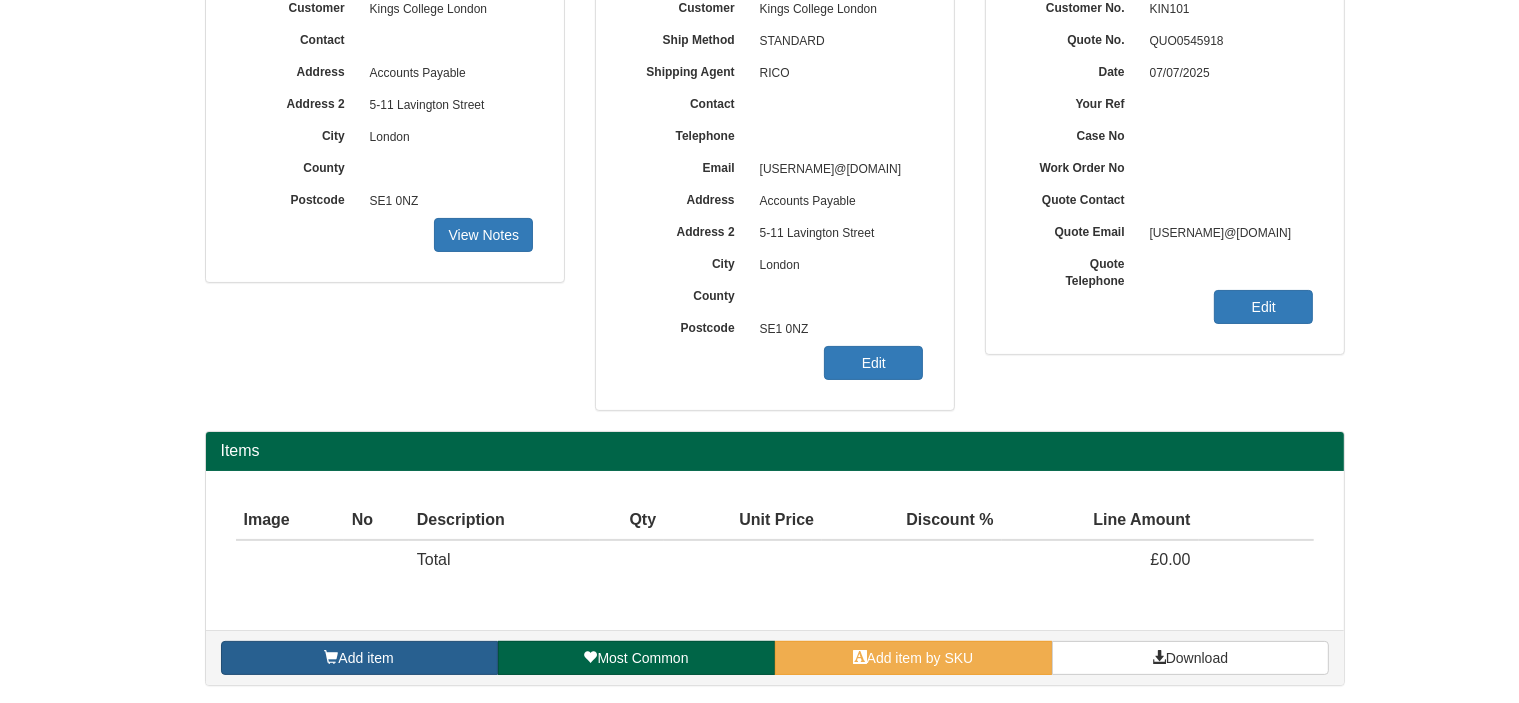 click on "Add item" at bounding box center [359, 658] 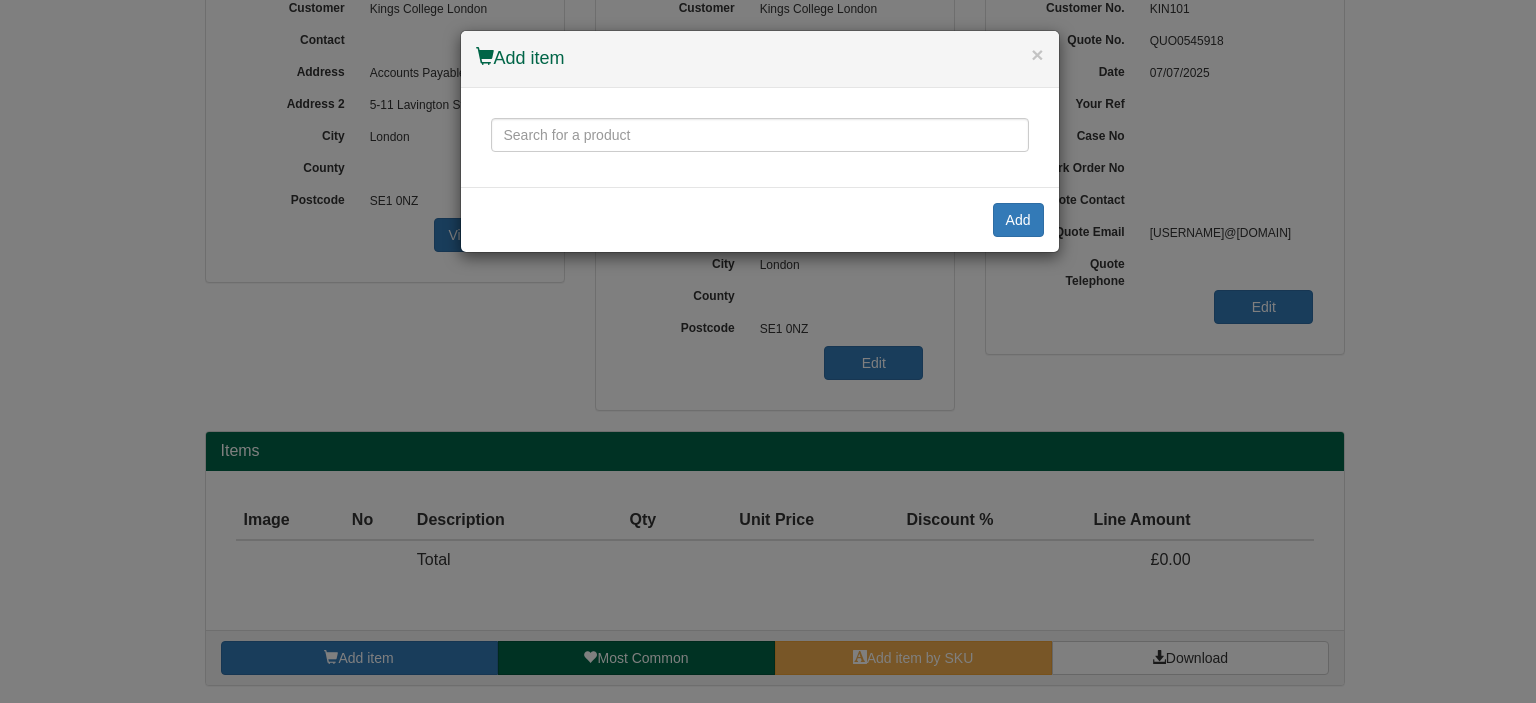click at bounding box center (760, 137) 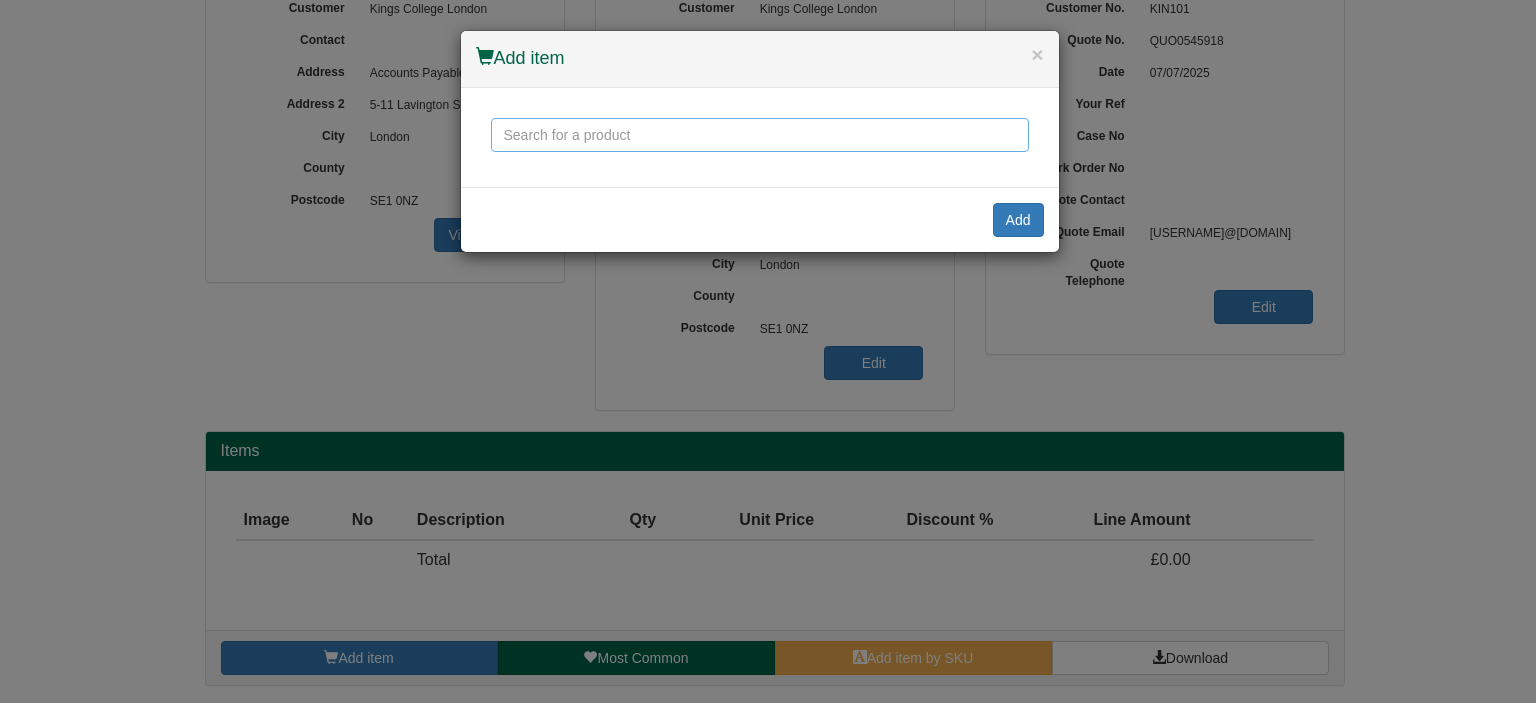 click at bounding box center [760, 135] 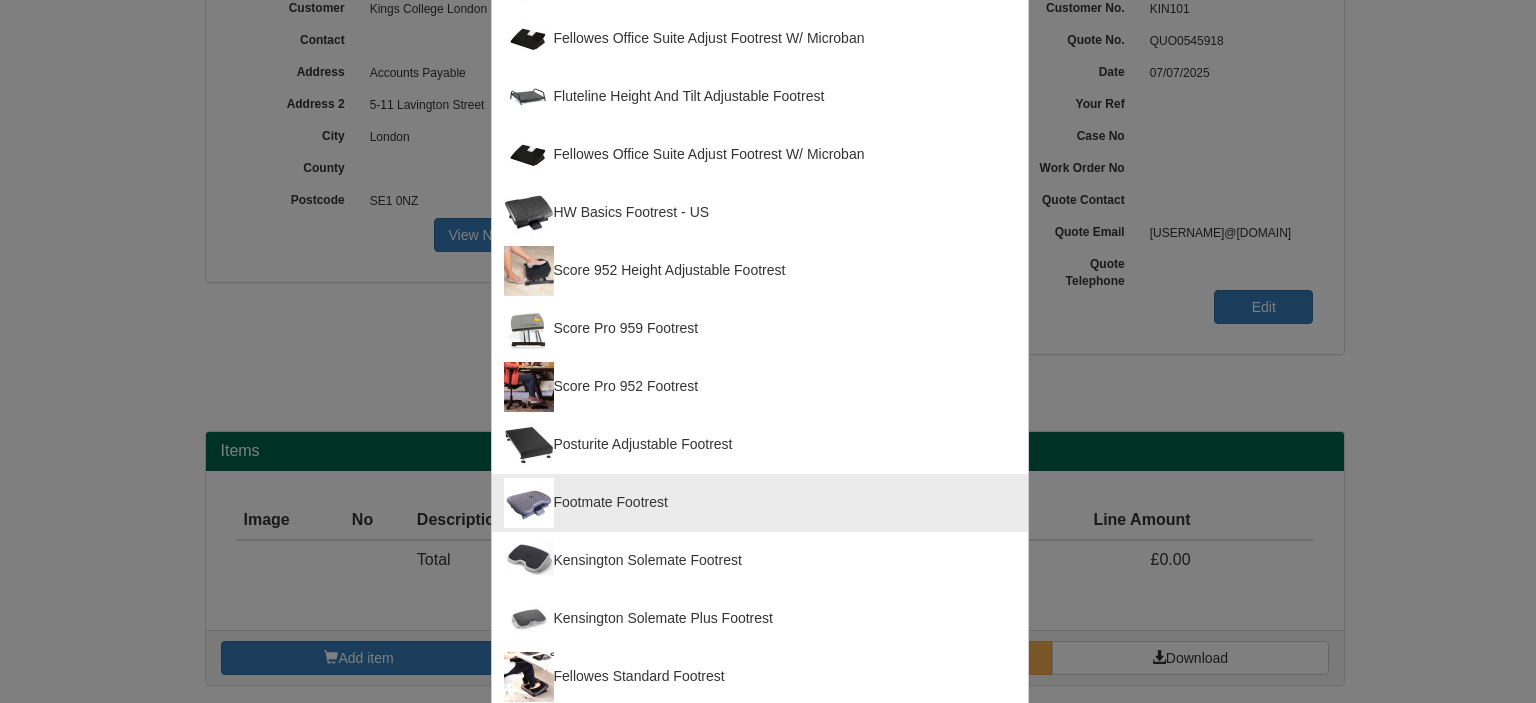 scroll, scrollTop: 566, scrollLeft: 0, axis: vertical 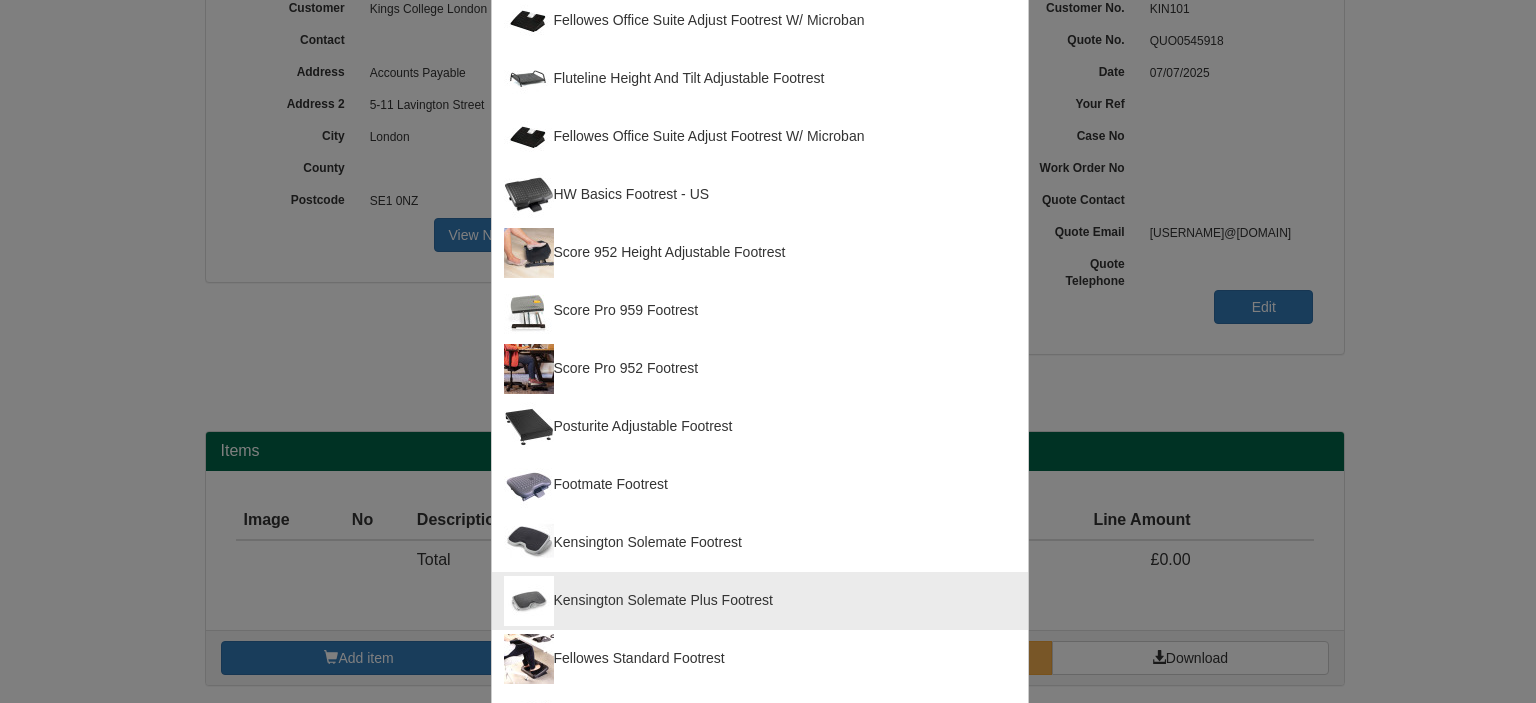 click on "Kensington Solemate Plus Footrest" at bounding box center [760, 601] 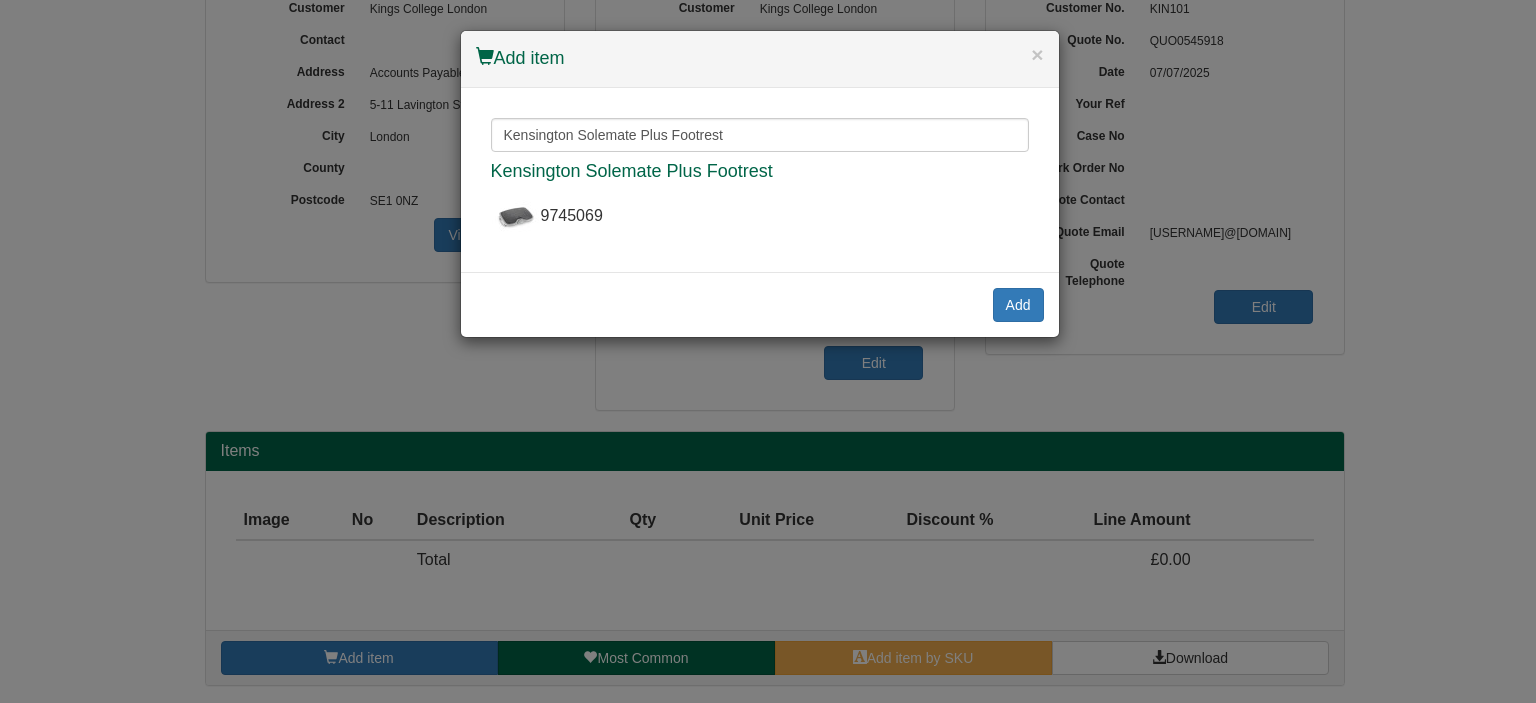 scroll, scrollTop: 0, scrollLeft: 0, axis: both 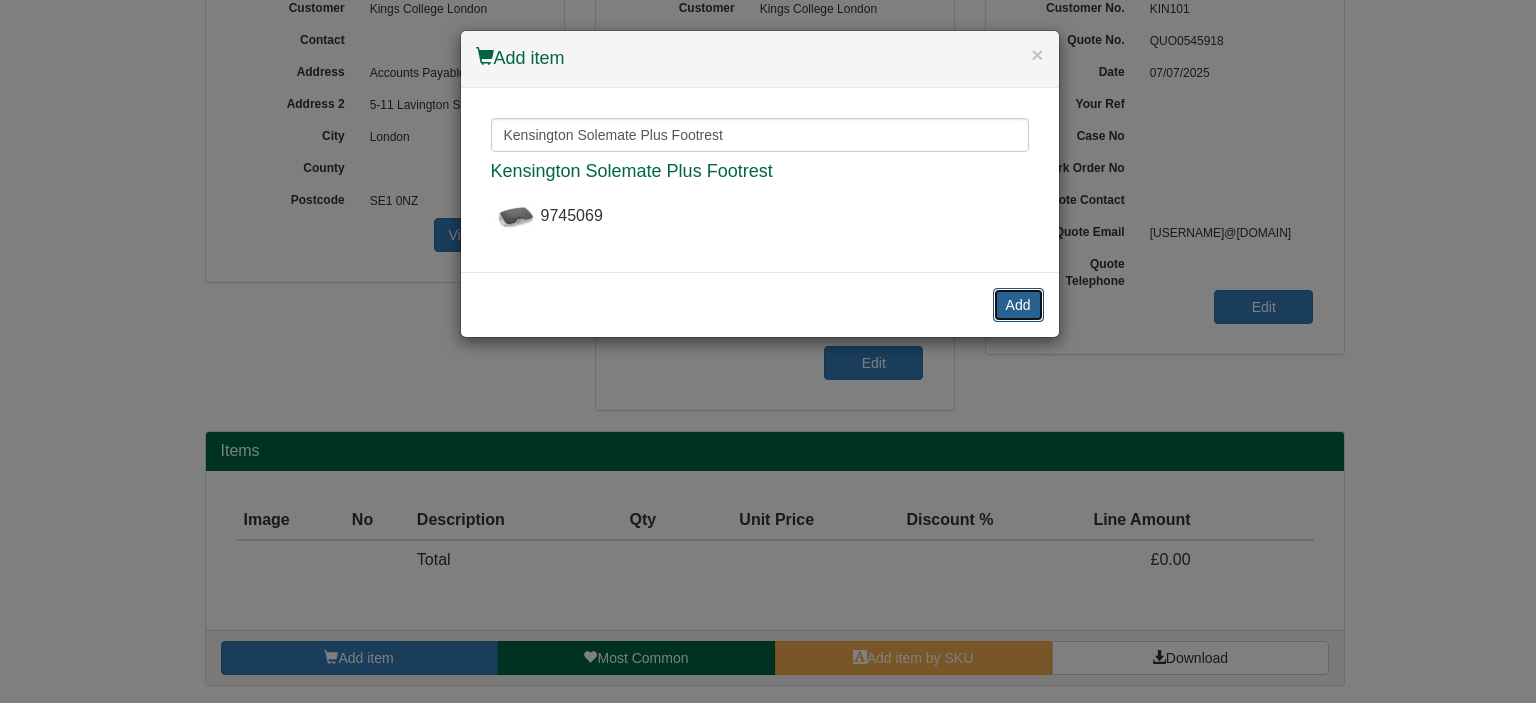 click on "Add" at bounding box center (1018, 305) 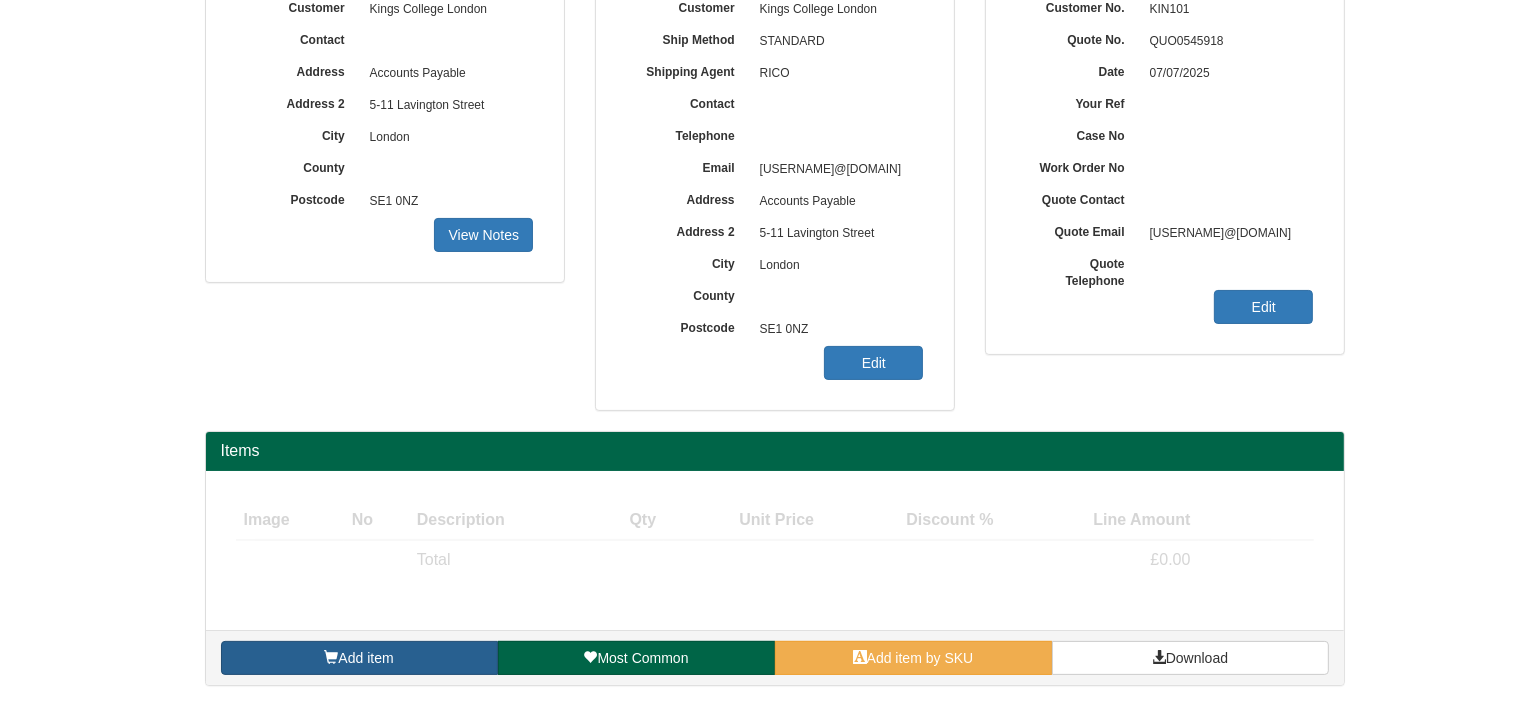click on "Add item" at bounding box center (365, 658) 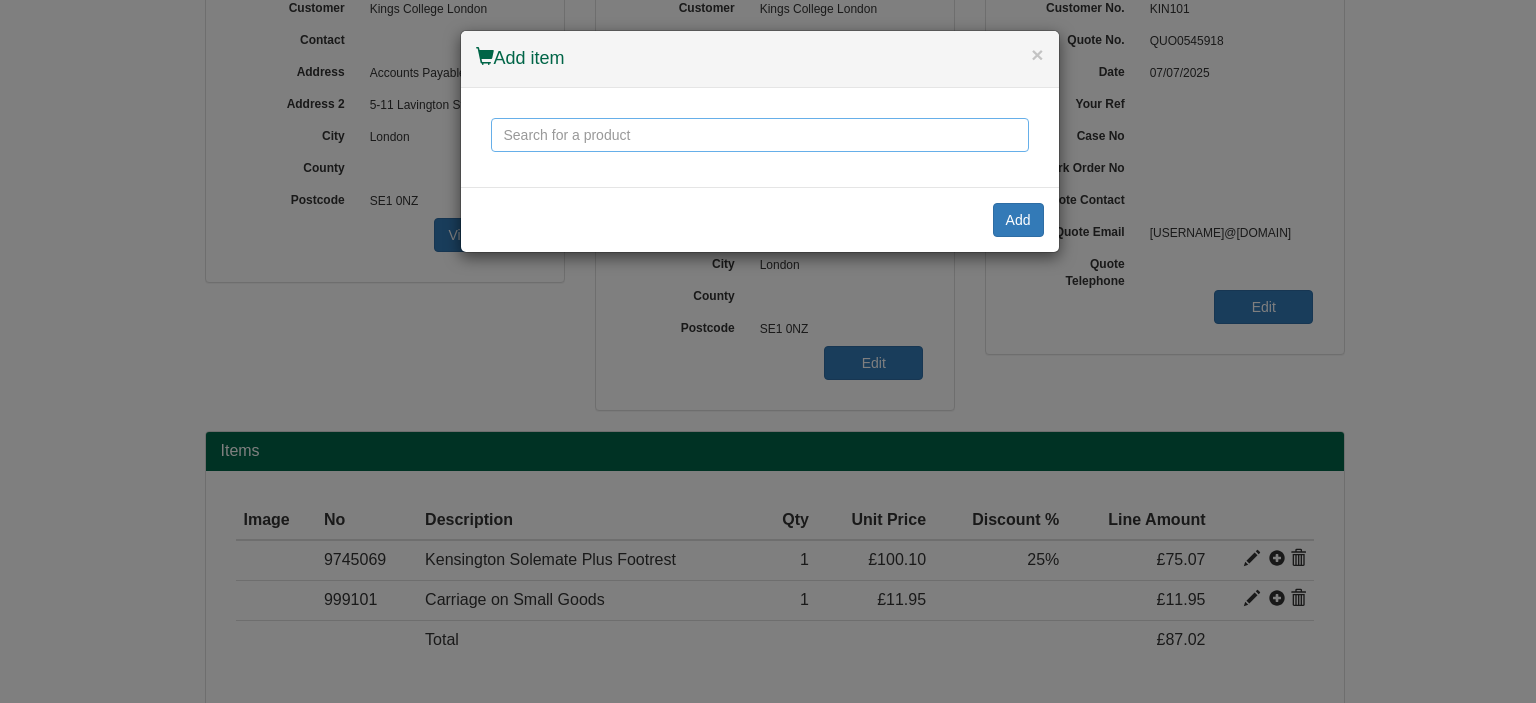 click at bounding box center (760, 135) 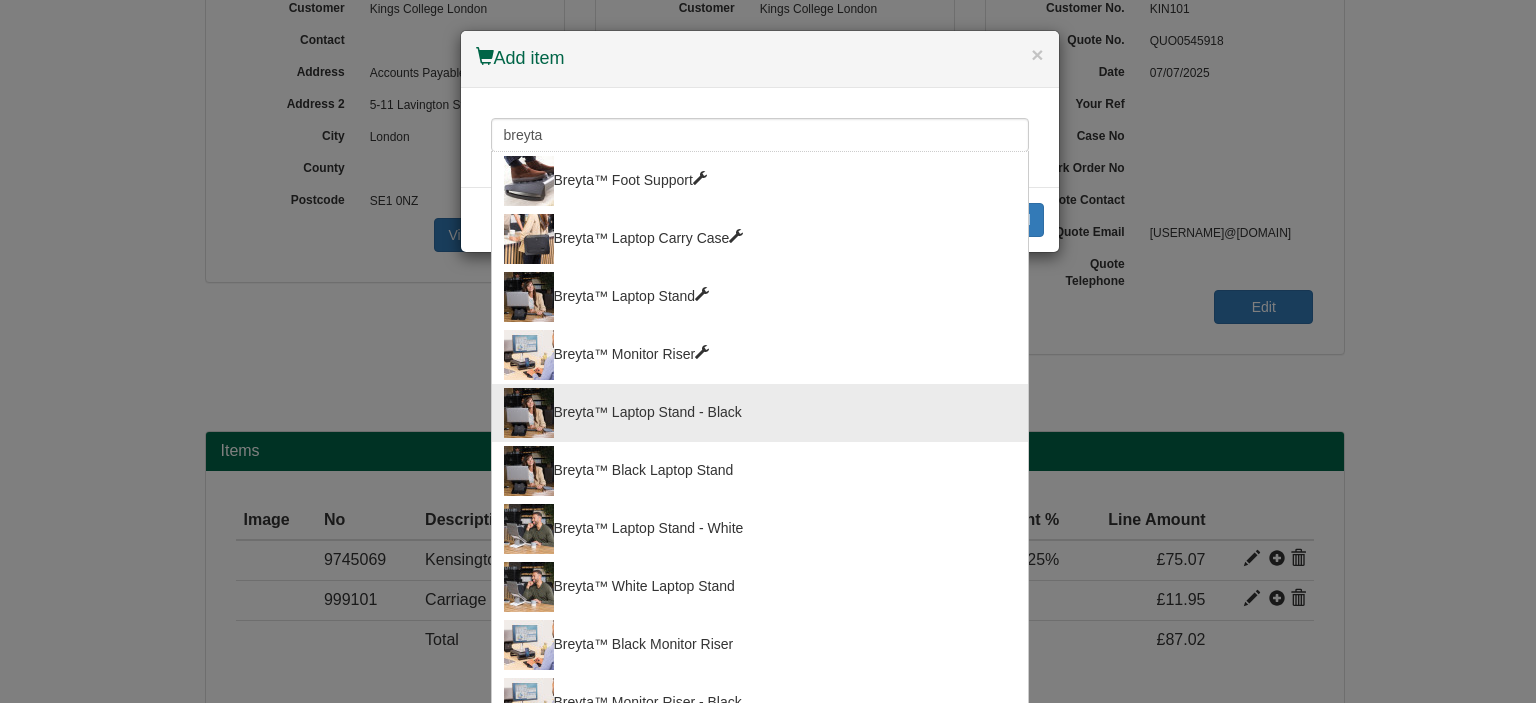 click on "Breyta™ Laptop Stand - Black" at bounding box center (760, 413) 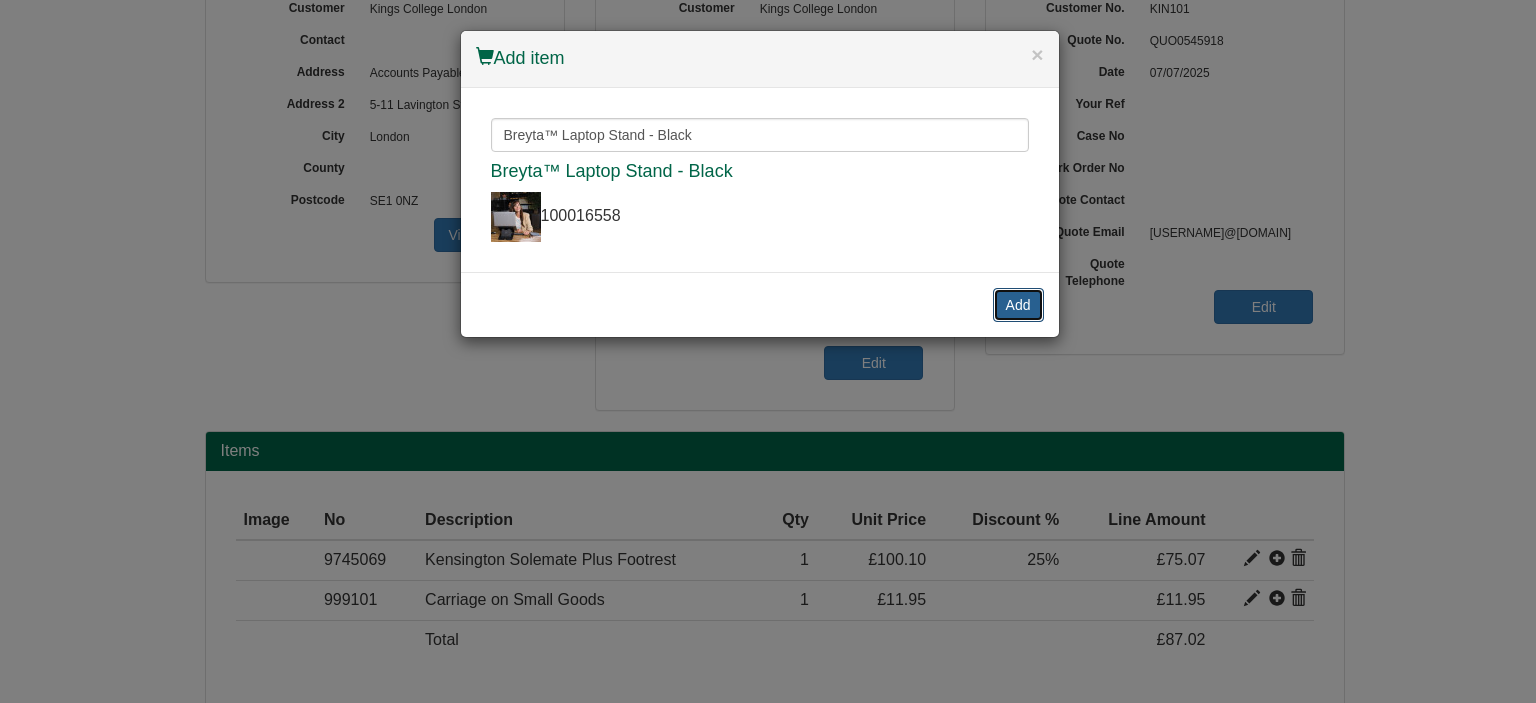 click on "Add" at bounding box center (1018, 305) 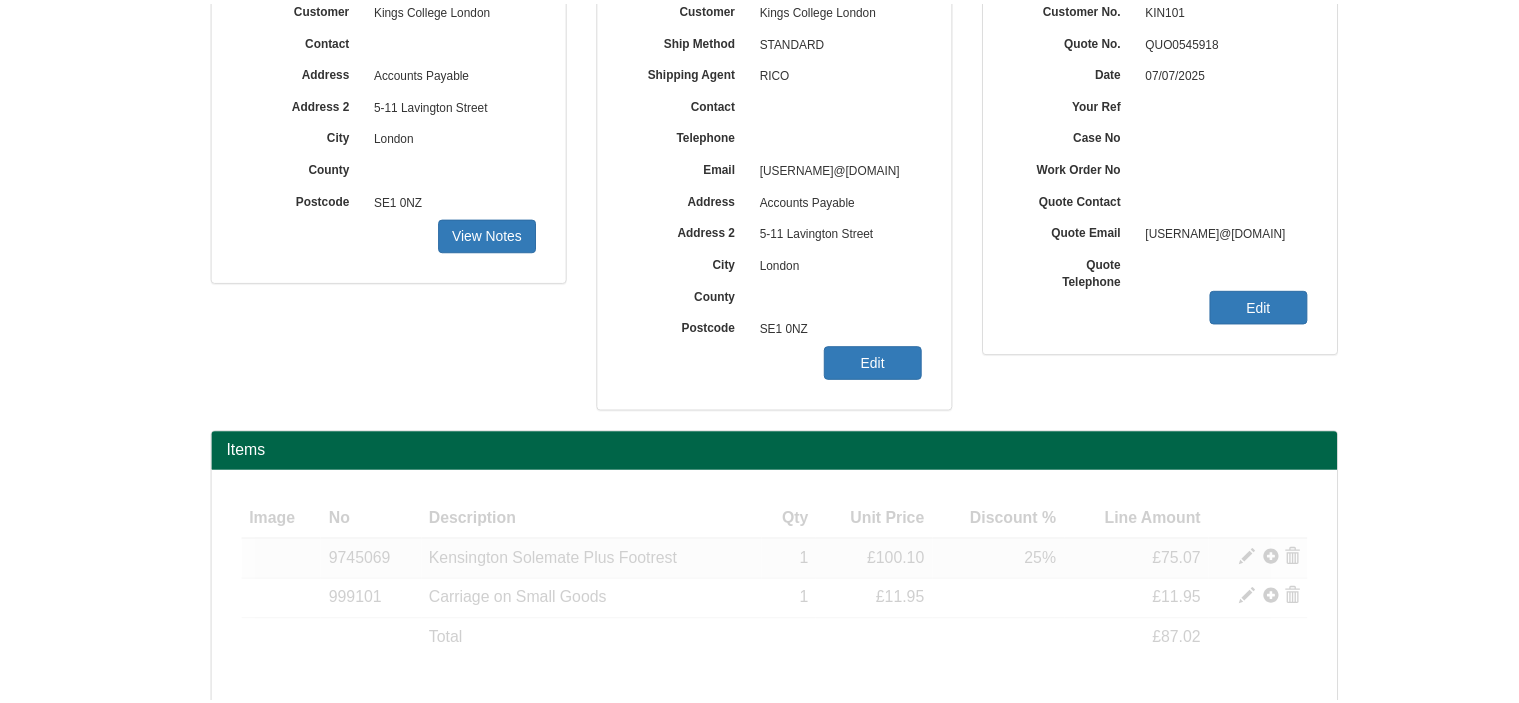 scroll, scrollTop: 347, scrollLeft: 0, axis: vertical 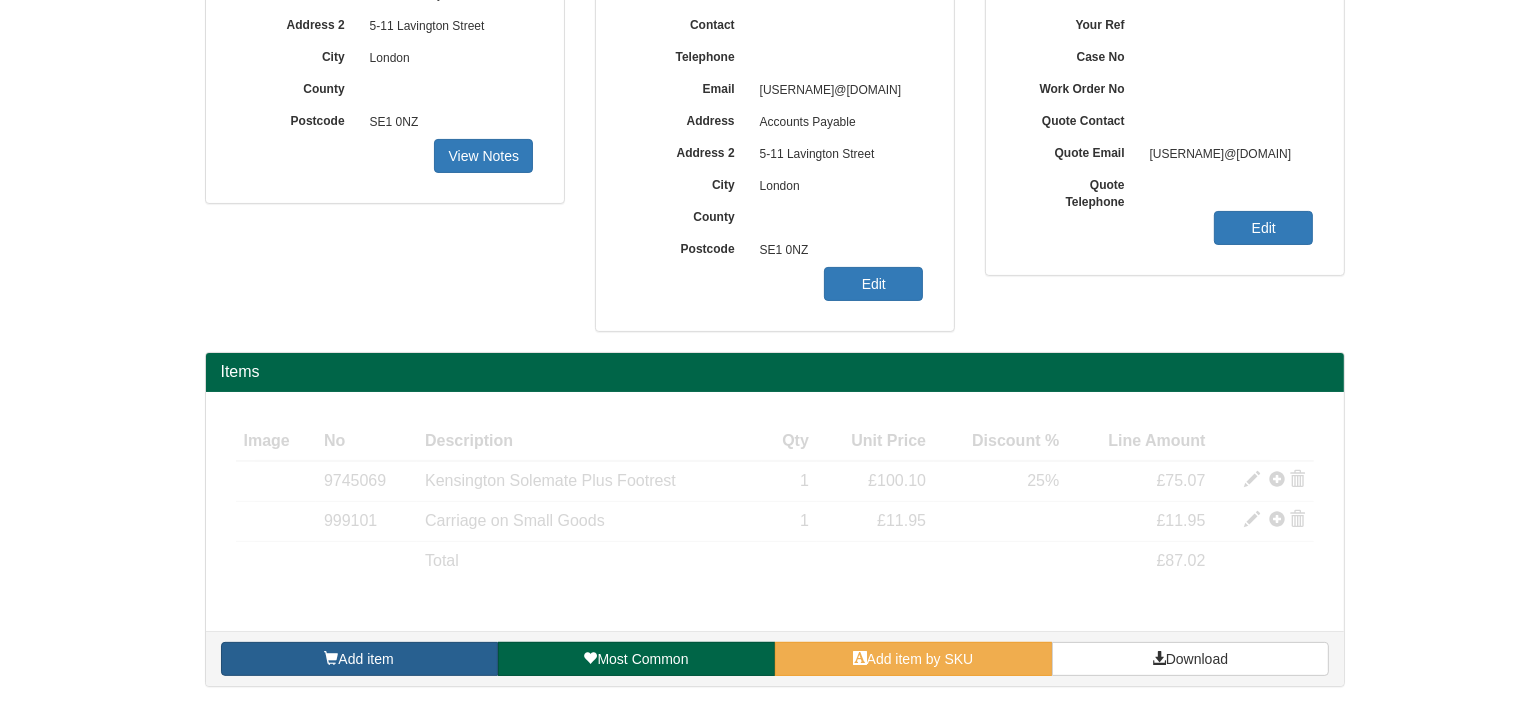 click on "Items
Image
Type
No
Description
Qty
Unit Price
Discount %
Line Amount
Item 9745069" at bounding box center (775, 519) 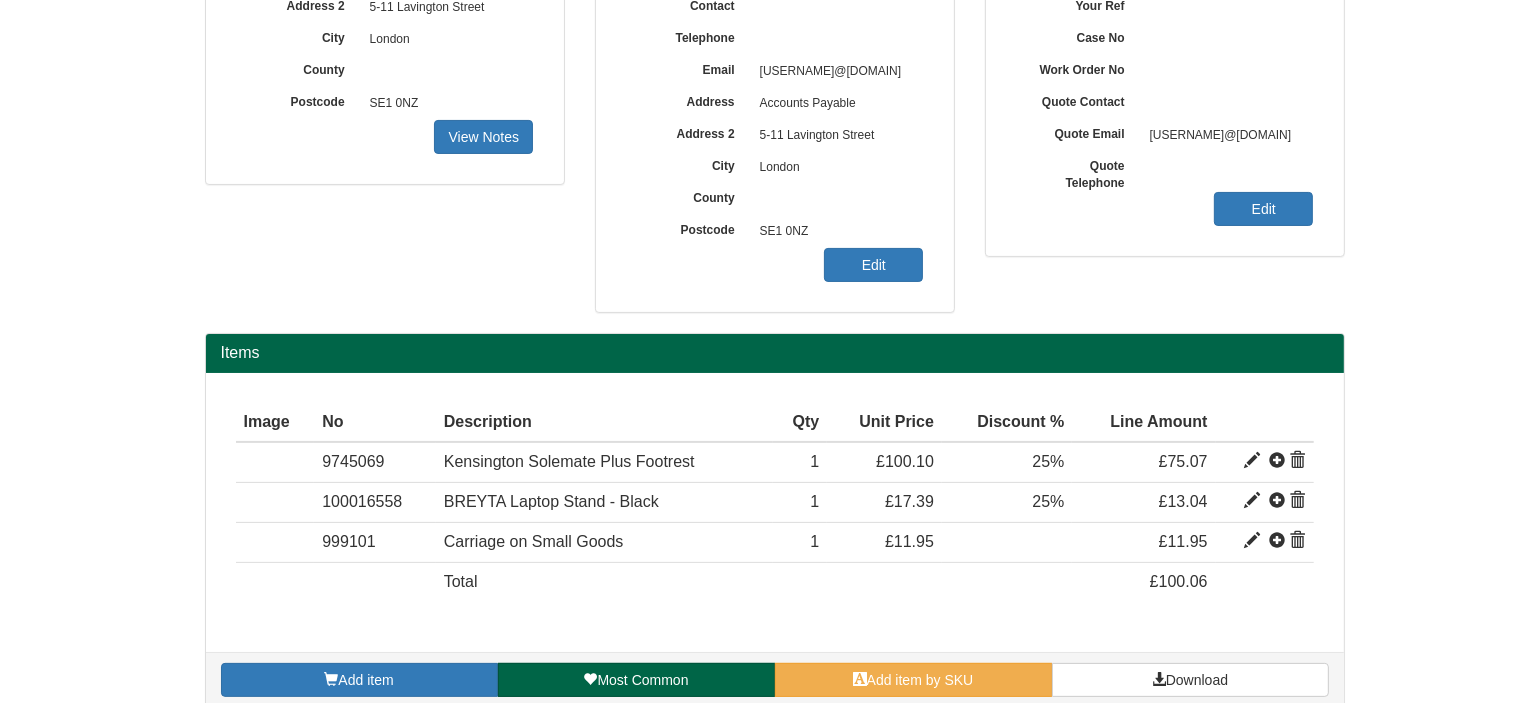 scroll, scrollTop: 387, scrollLeft: 0, axis: vertical 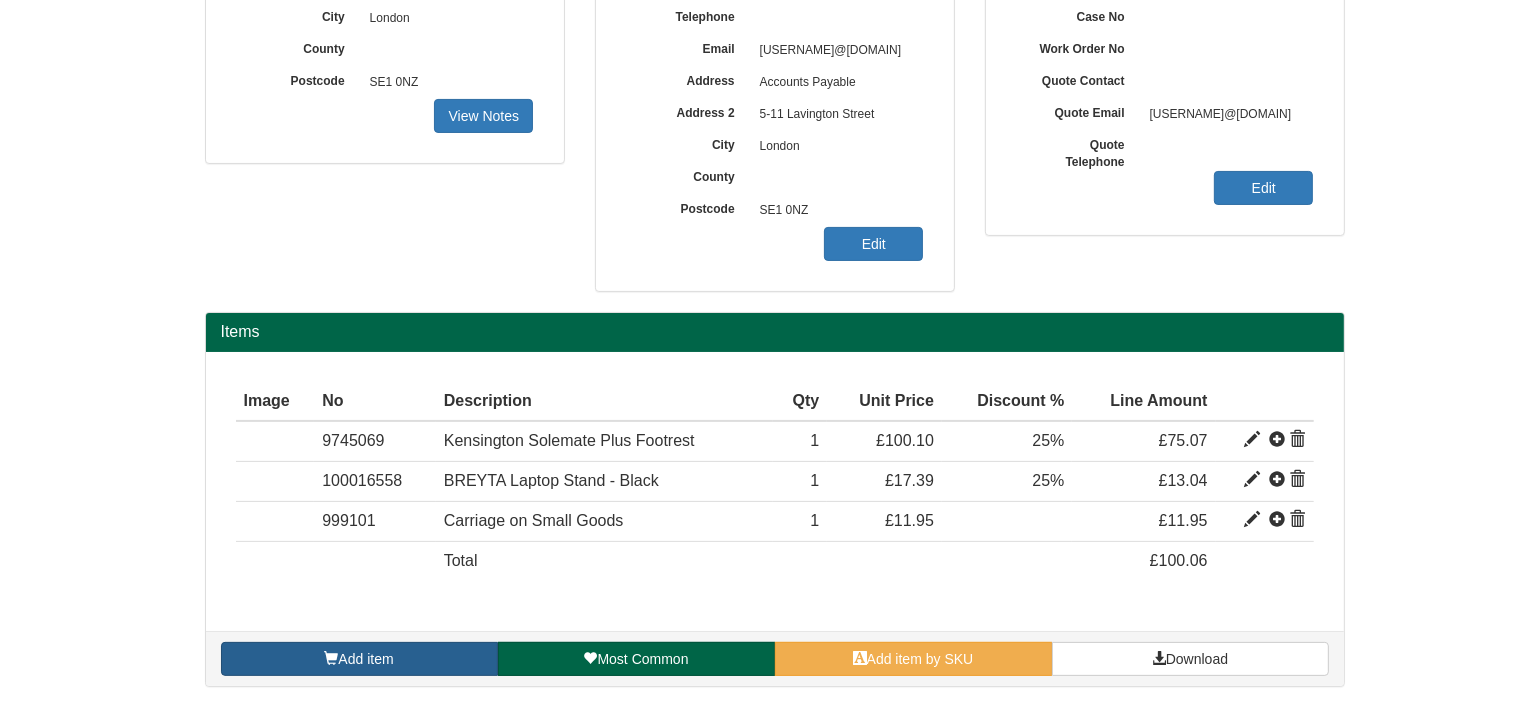 click on "Add item" at bounding box center (365, 659) 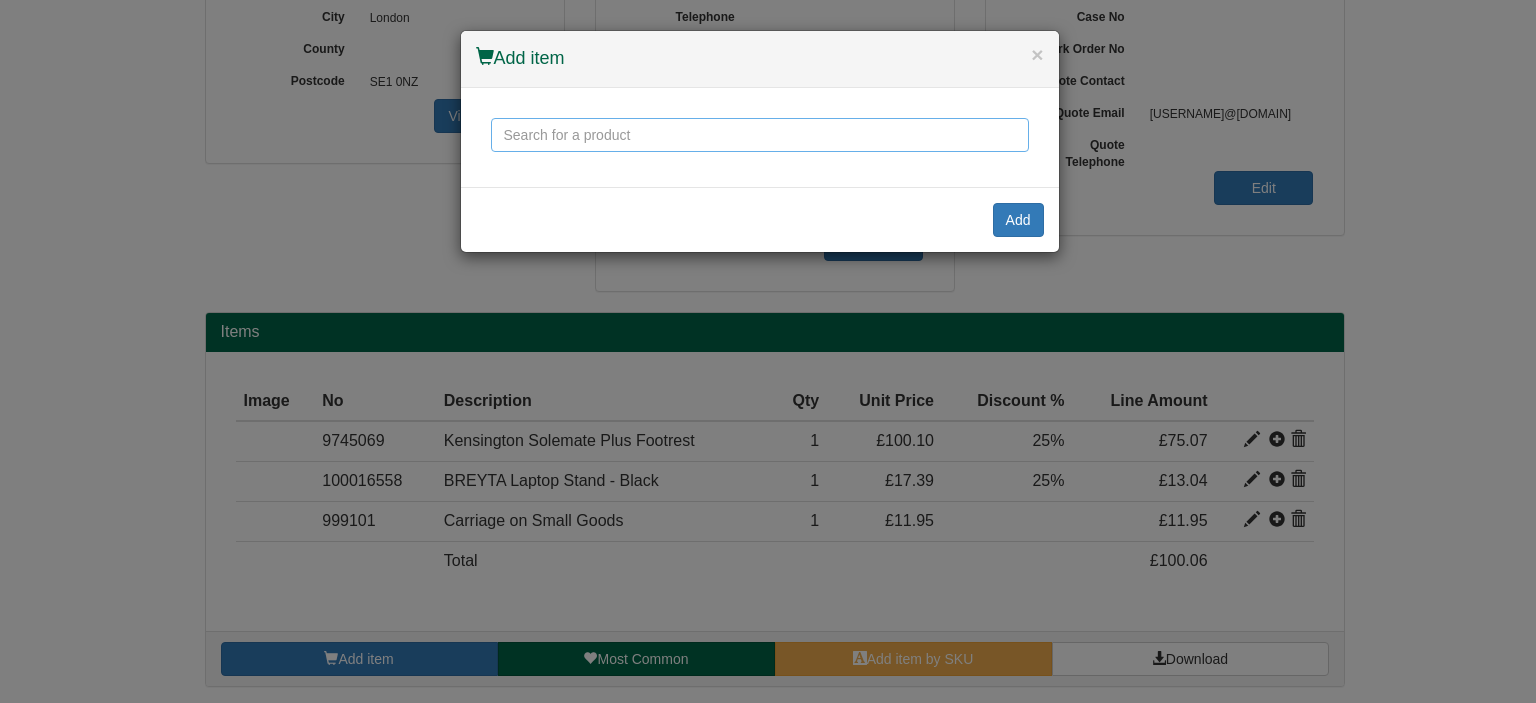 click at bounding box center [760, 135] 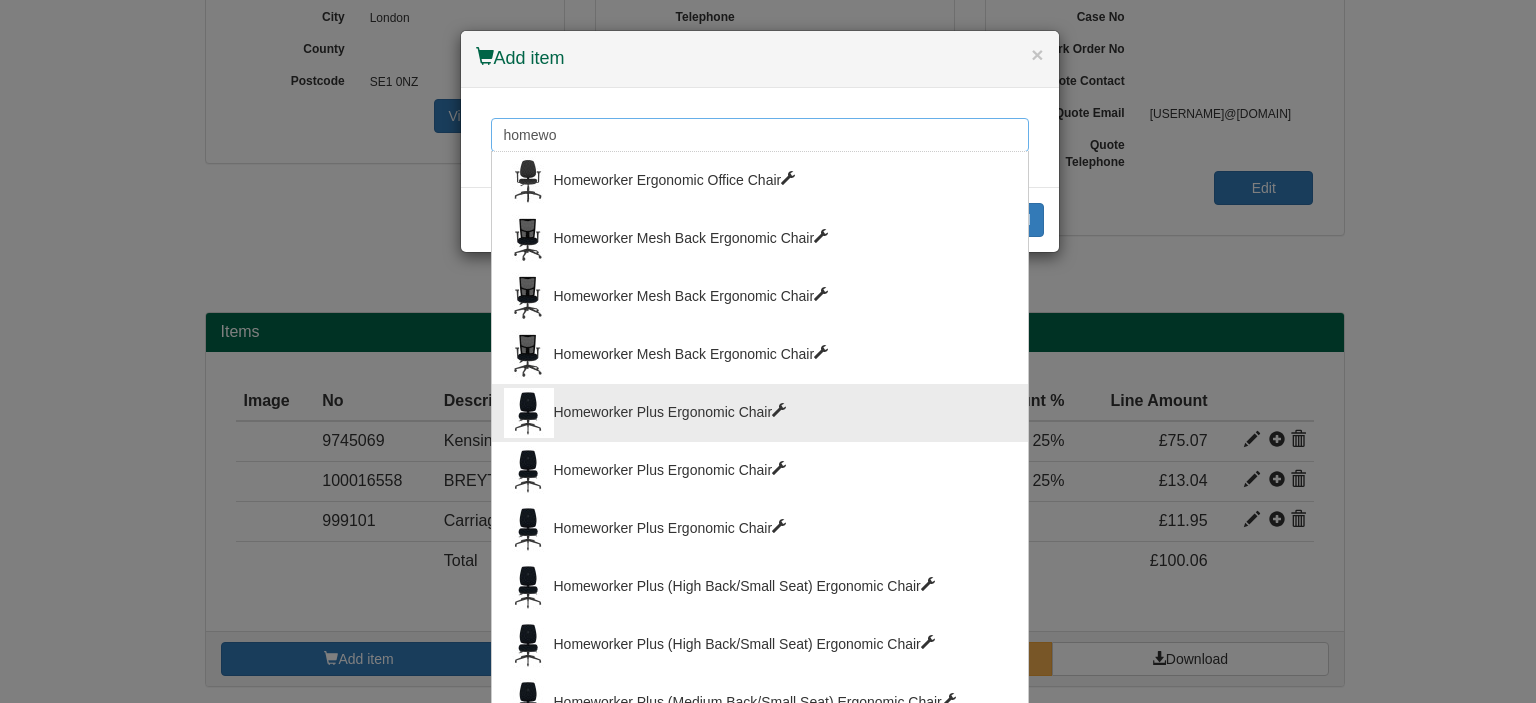 type on "homewo" 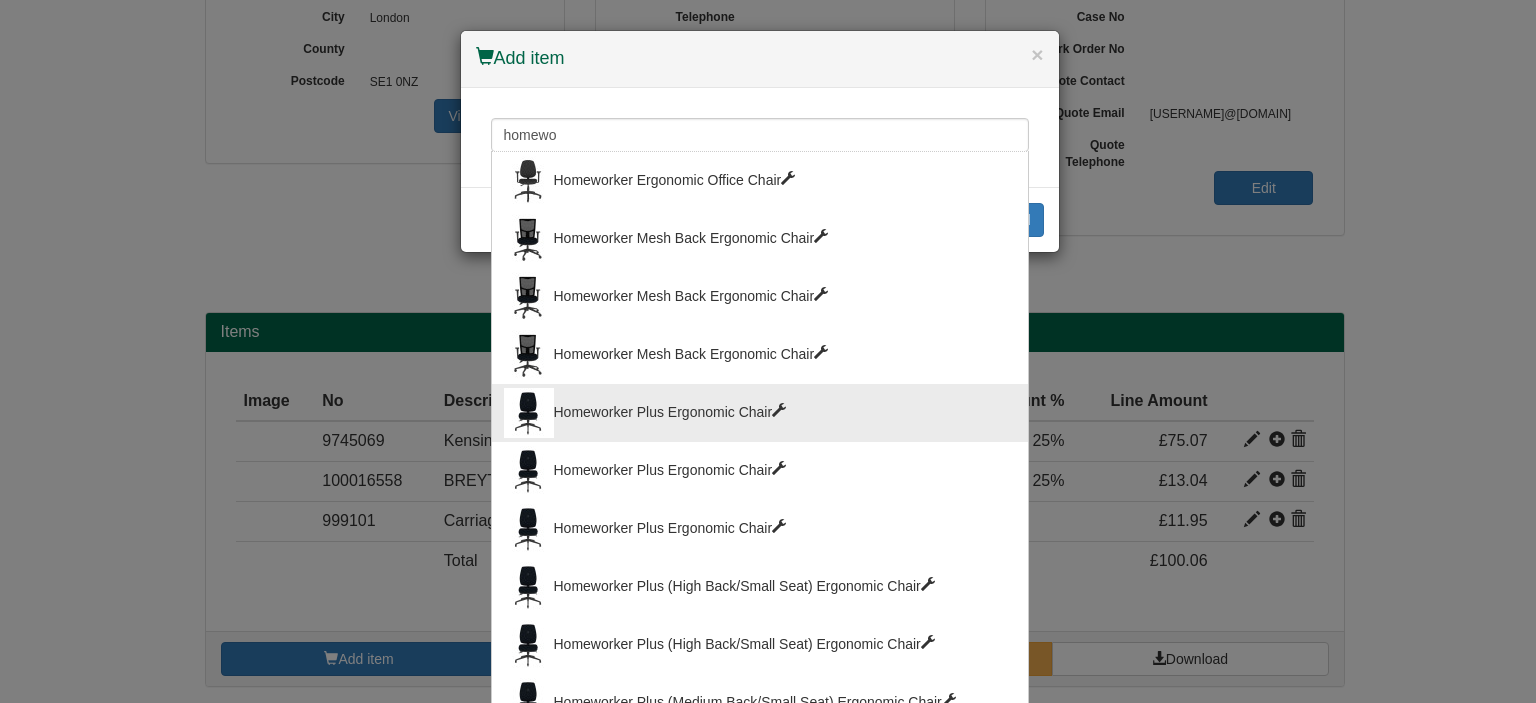 click on "Homeworker Plus Ergonomic Chair" at bounding box center [760, 413] 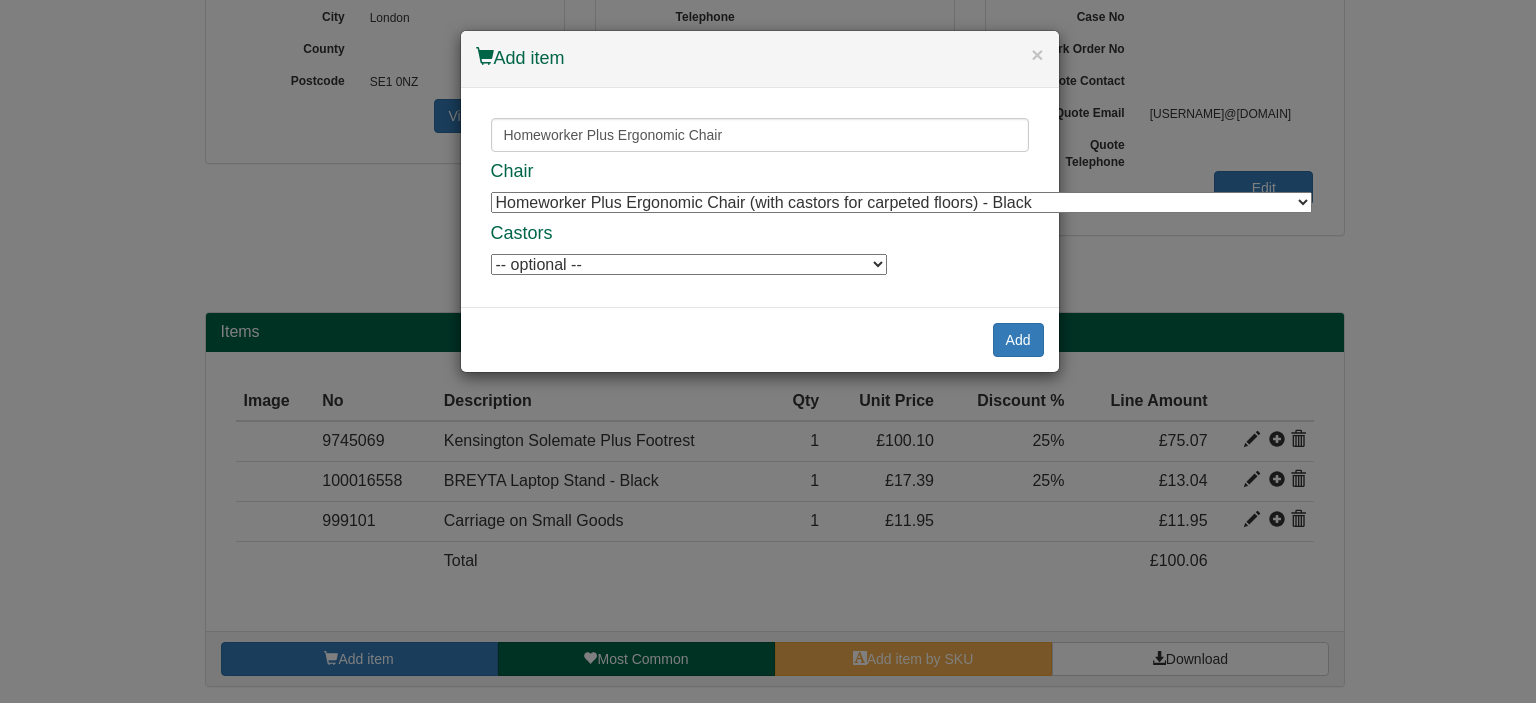 click on "Chair Homeworker Plus Ergonomic Chair (with castors for carpeted floors) - Black Homeworker Plus Ergonomic Chair (with castors for carpeted floors) - Black Homeworker Plus Ergonomic Chair (with castors for carpeted floors) - Black Homeworker Plus Ergonomic Chair (with castors for carpeted floors) - Black Homeworker Plus Ergonomic Chair (with castors for carpeted floors) - Black Homeworker Plus Ergonomic Chair (with armrests & castors for carpeted floors) - Black Homeworker Plus Ergonomic Chair (with armrests & castors for carpeted floors) - Black Homeworker Plus Ergonomic Chair (with armrests & castors for carpeted floors) - Black Homeworker Plus Ergonomic Chair (with armrests & castors for carpeted floors) - Black Homeworker Plus Ergonomic Chair (with armrests & castors for carpeted floors) - Black Homeworker Plus Ergonomic Chair (high back/small seat, with castors for carpeted floors) - Black Homeworker Plus Ergonomic Chair (high back/small seat, with castors for carpeted floors) - Black Castors" at bounding box center (760, 219) 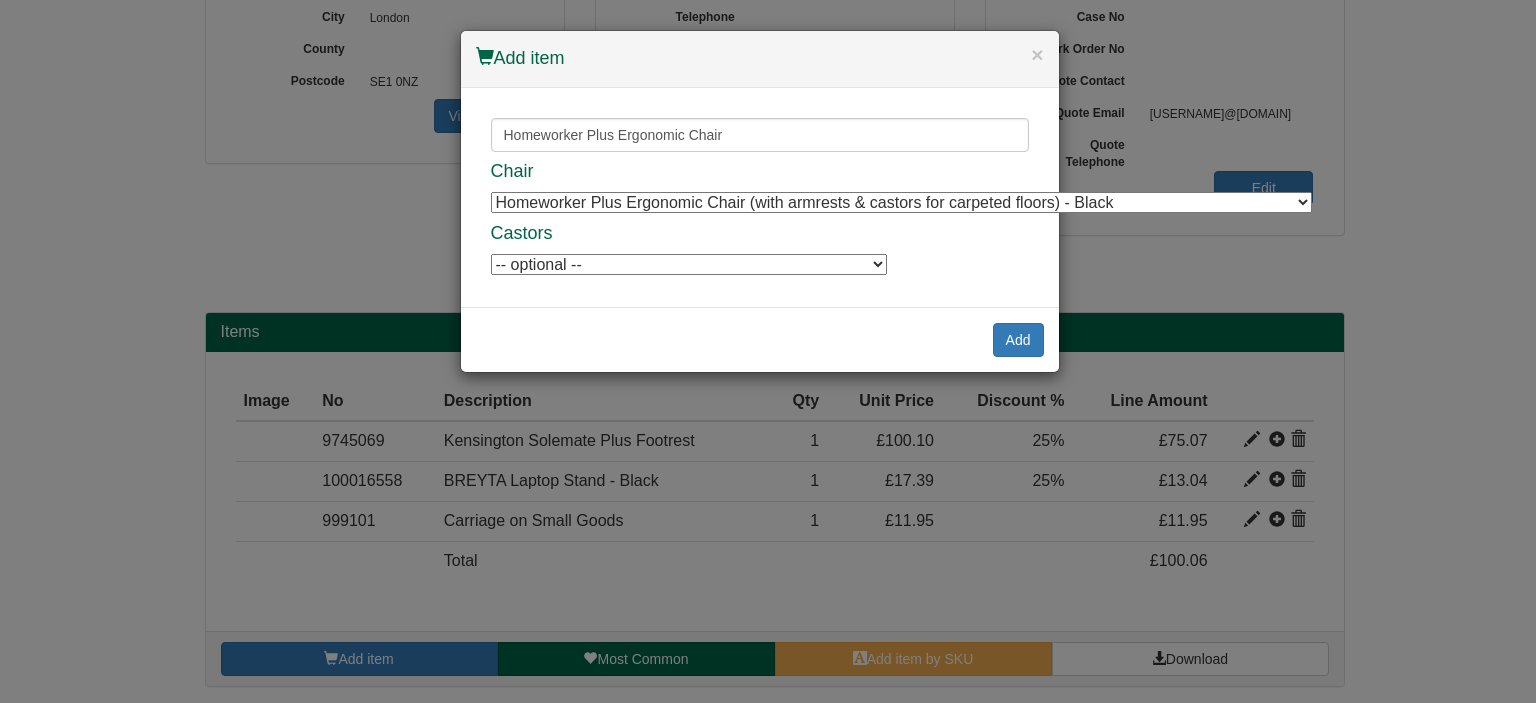 click on "Homeworker Plus Ergonomic Chair (with castors for carpeted floors) - Black Homeworker Plus Ergonomic Chair (with castors for carpeted floors) - Black Homeworker Plus Ergonomic Chair (with castors for carpeted floors) - Black Homeworker Plus Ergonomic Chair (with castors for carpeted floors) - Black Homeworker Plus Ergonomic Chair (with castors for carpeted floors) - Black Homeworker Plus Ergonomic Chair (with armrests & castors for carpeted floors) - Black Homeworker Plus Ergonomic Chair (with armrests & castors for carpeted floors) - Black Homeworker Plus Ergonomic Chair (with armrests & castors for carpeted floors) - Black Homeworker Plus Ergonomic Chair (with armrests & castors for carpeted floors) - Black Homeworker Plus Ergonomic Chair (with armrests & castors for carpeted floors) - Black Homeworker Plus Ergonomic Chair (high back/small seat, with castors for carpeted floors) - Black Homeworker Plus Ergonomic Chair (high back/small seat, with castors for carpeted floors) - Black" at bounding box center [901, 202] 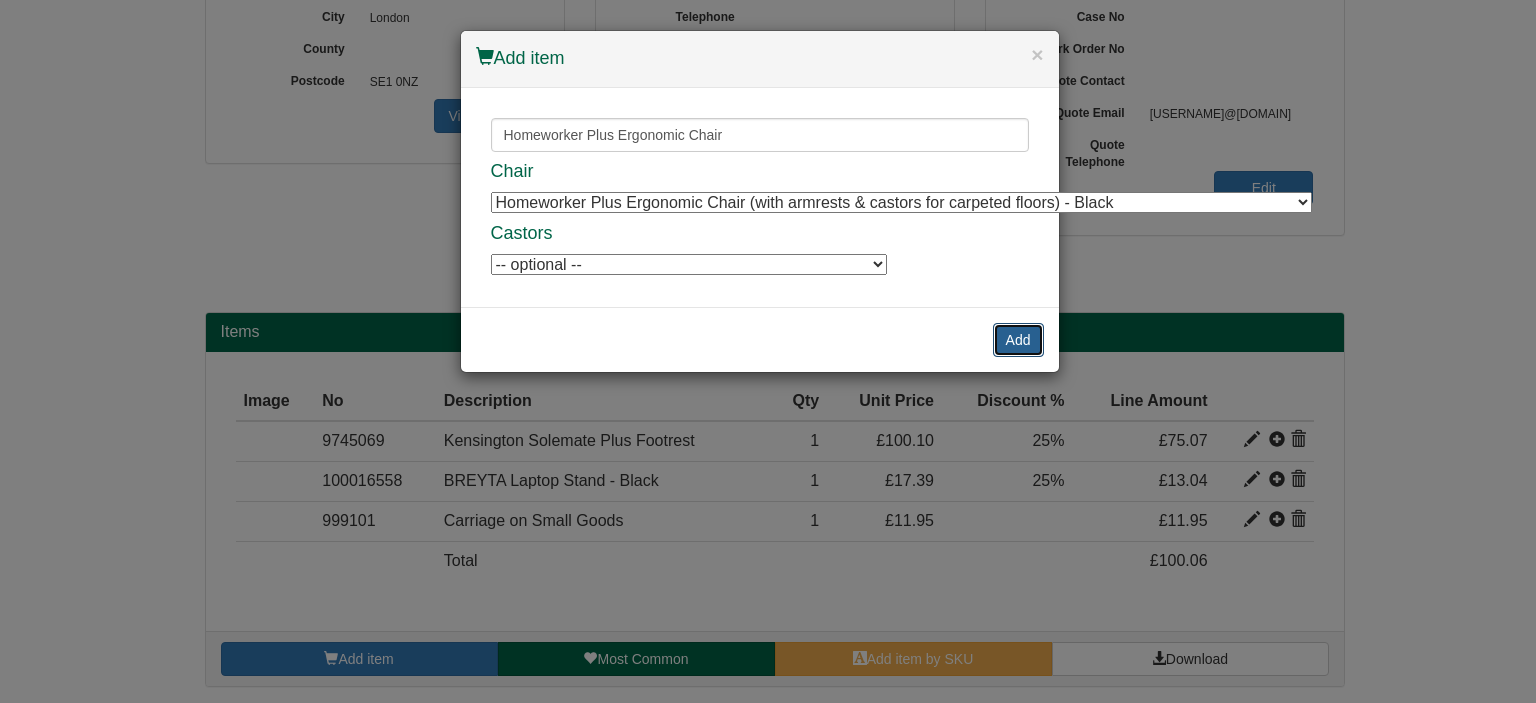 click on "Add" at bounding box center (1018, 340) 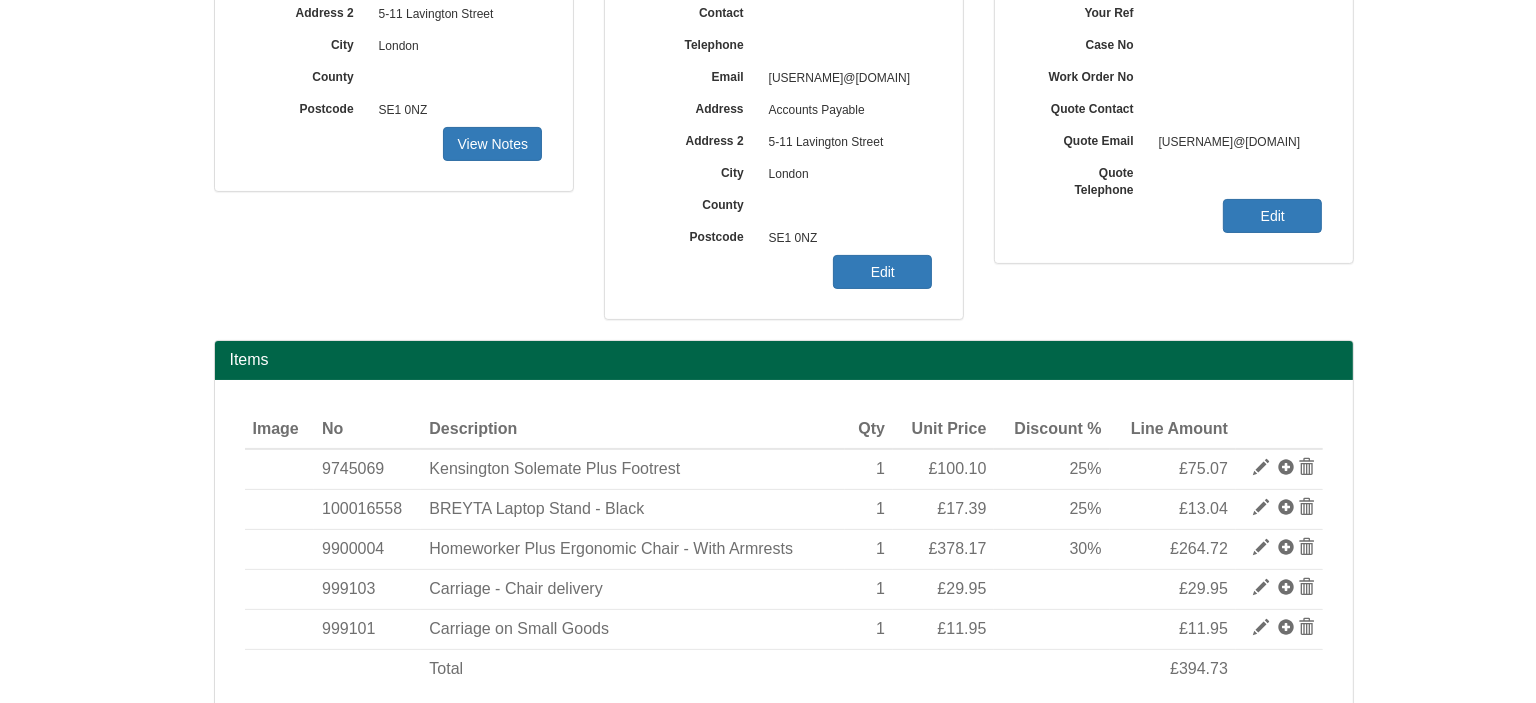 scroll, scrollTop: 0, scrollLeft: 0, axis: both 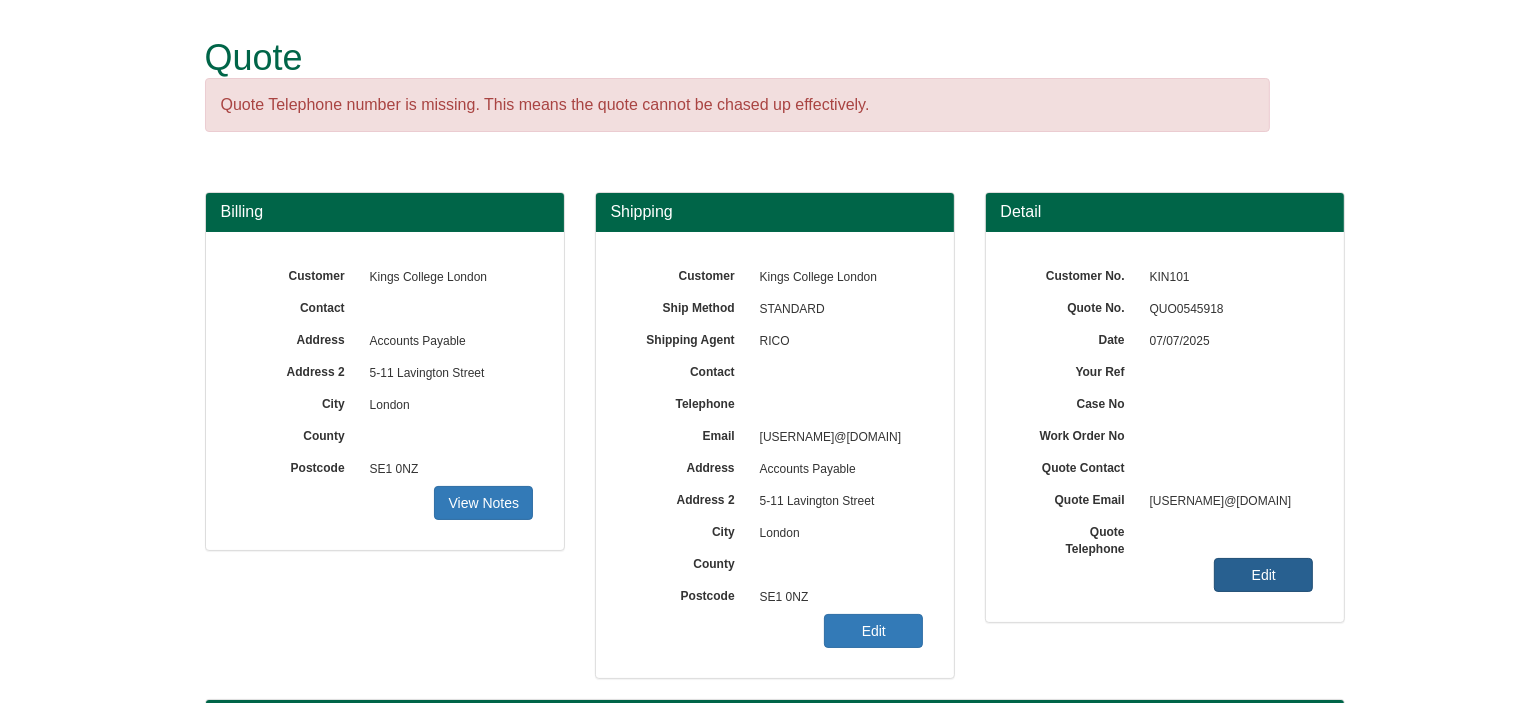 click on "Edit" at bounding box center [483, 503] 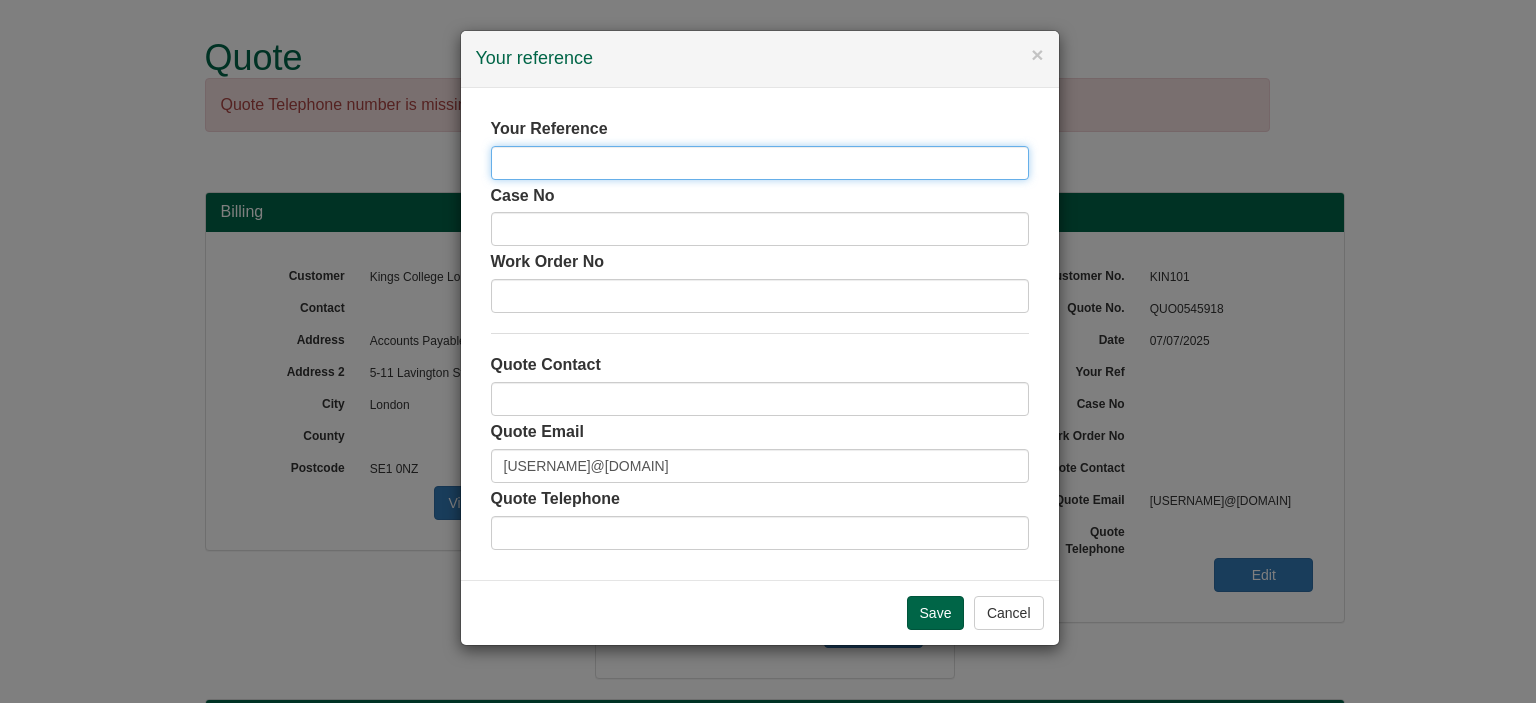 click at bounding box center (760, 163) 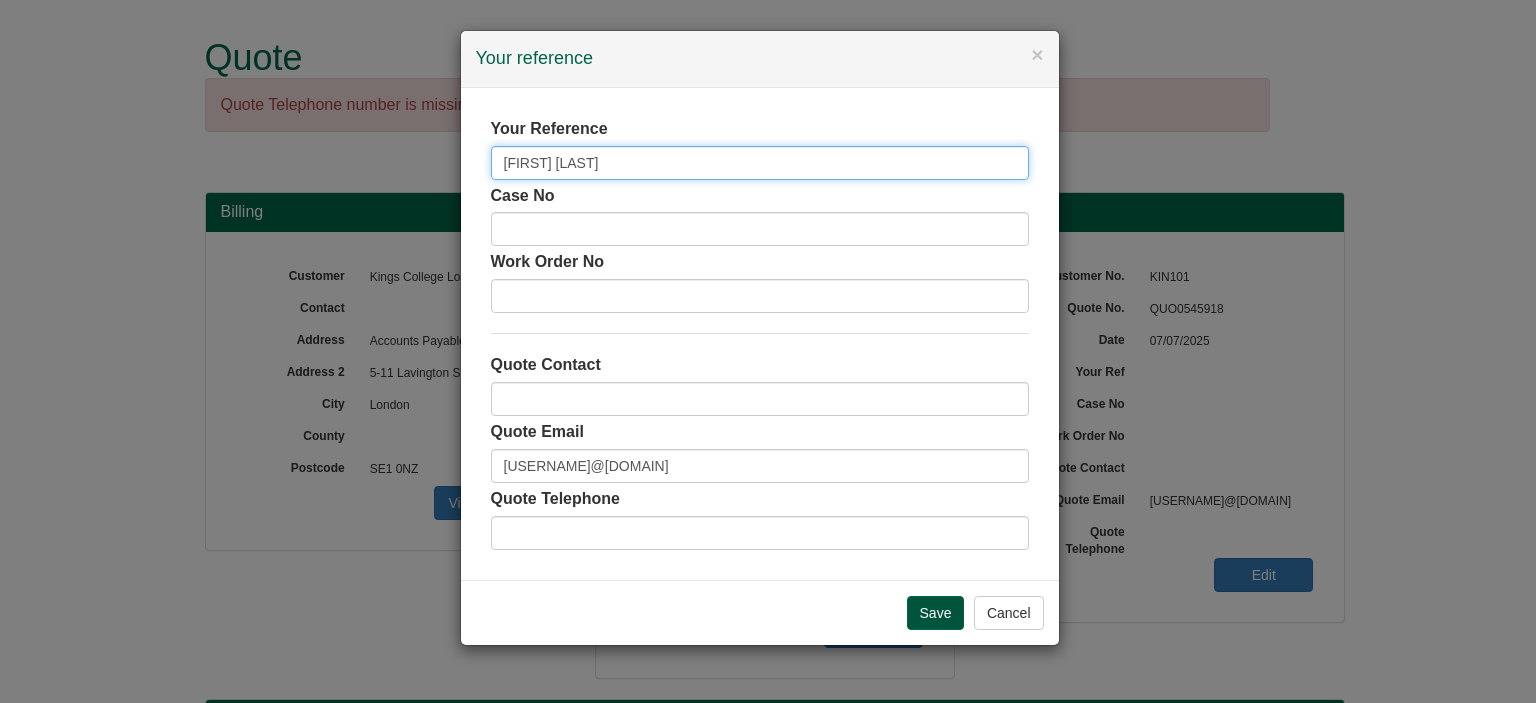 type on "Sayaka Bhandari" 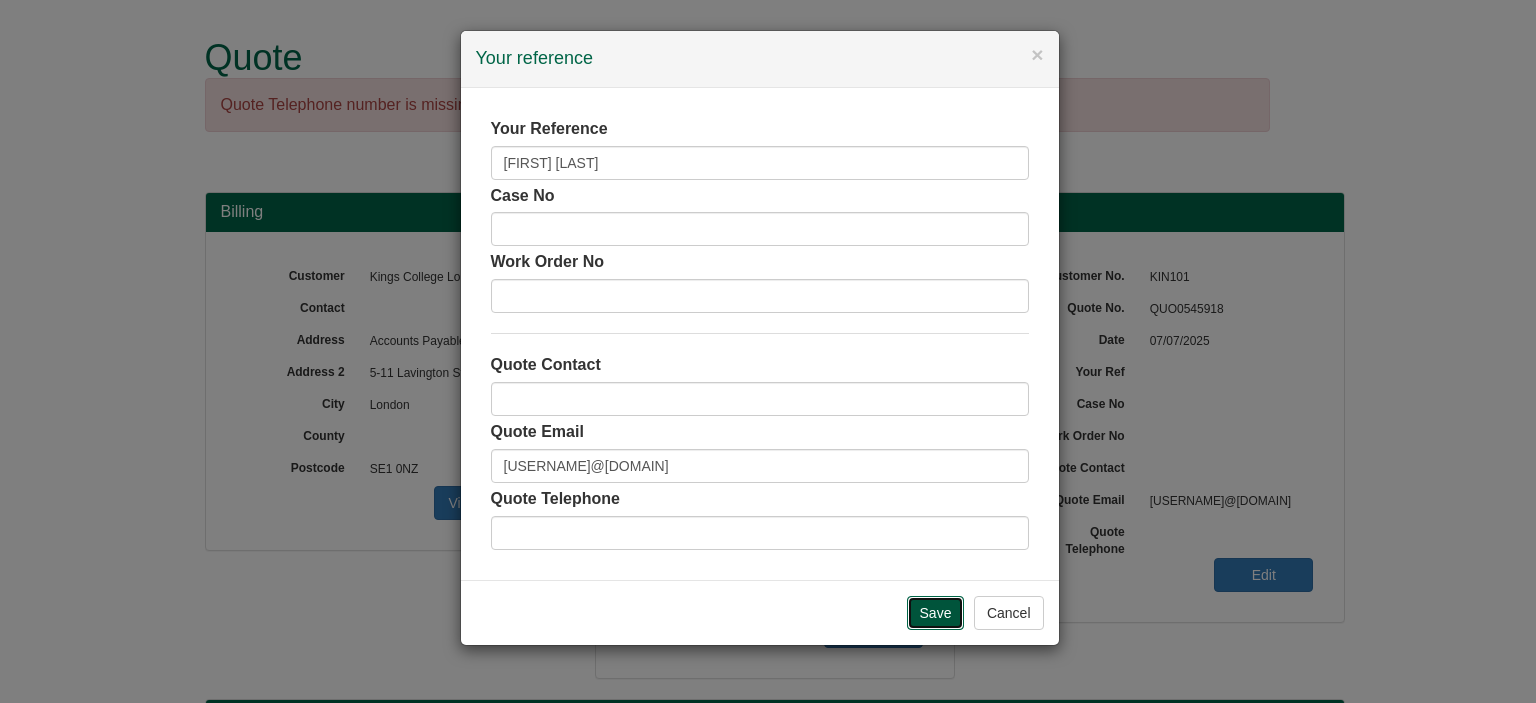 click on "Save" at bounding box center [936, 613] 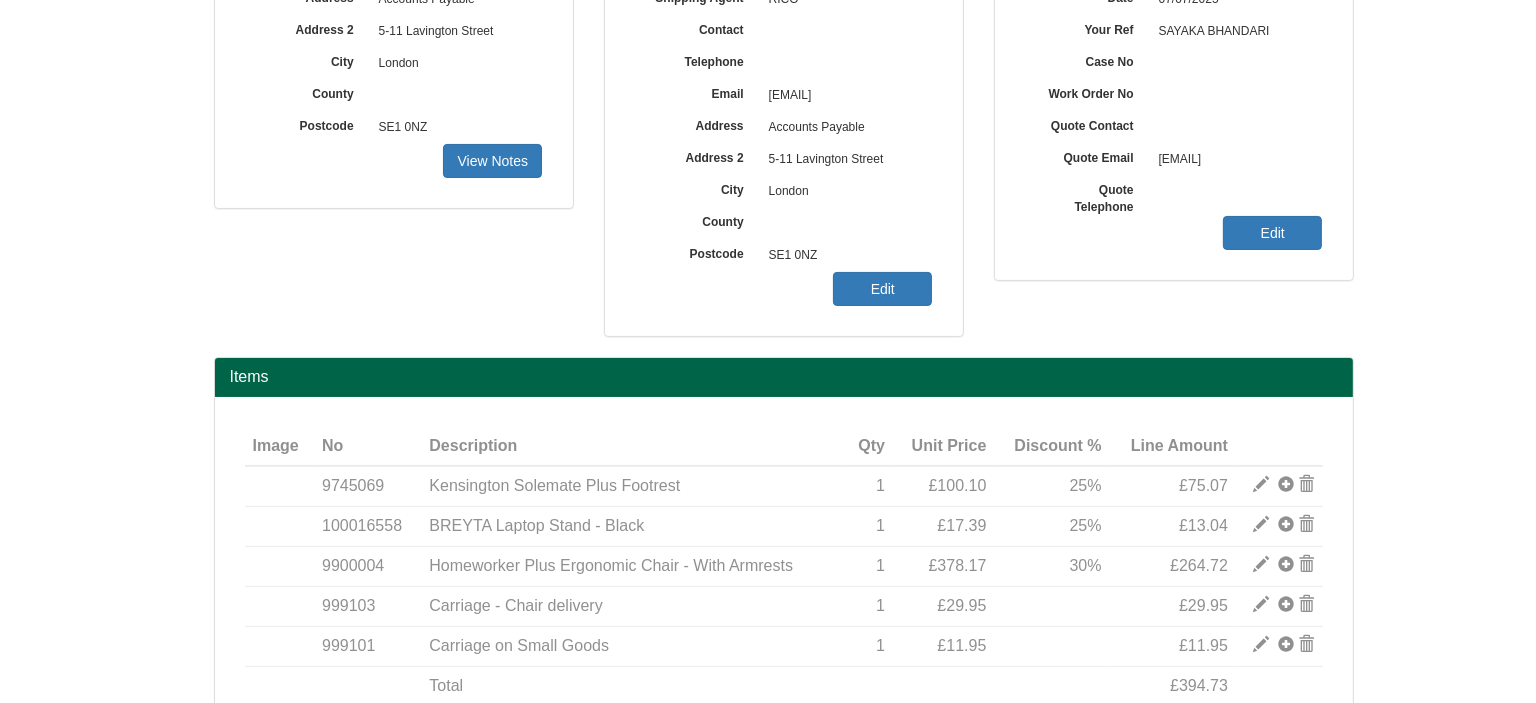 scroll, scrollTop: 466, scrollLeft: 0, axis: vertical 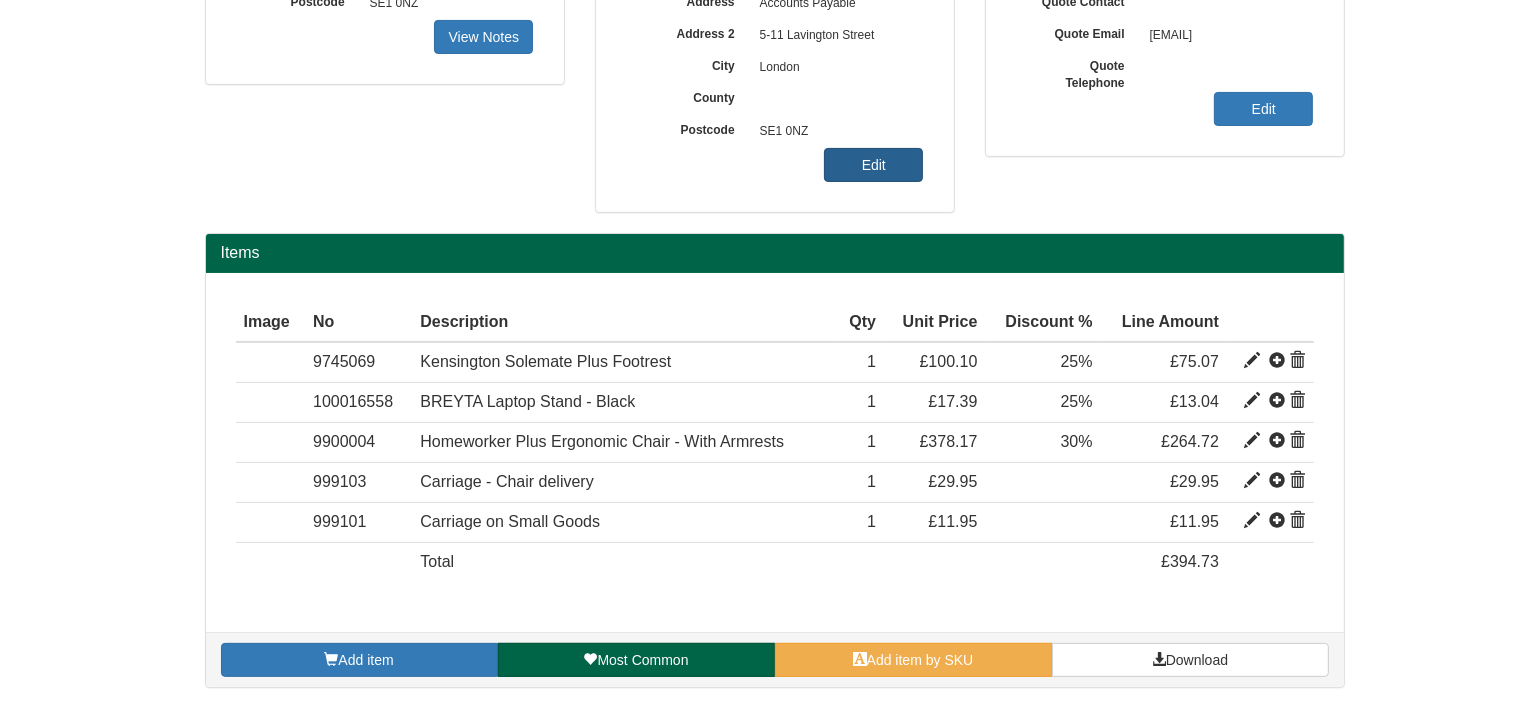 click on "Edit" at bounding box center [483, 37] 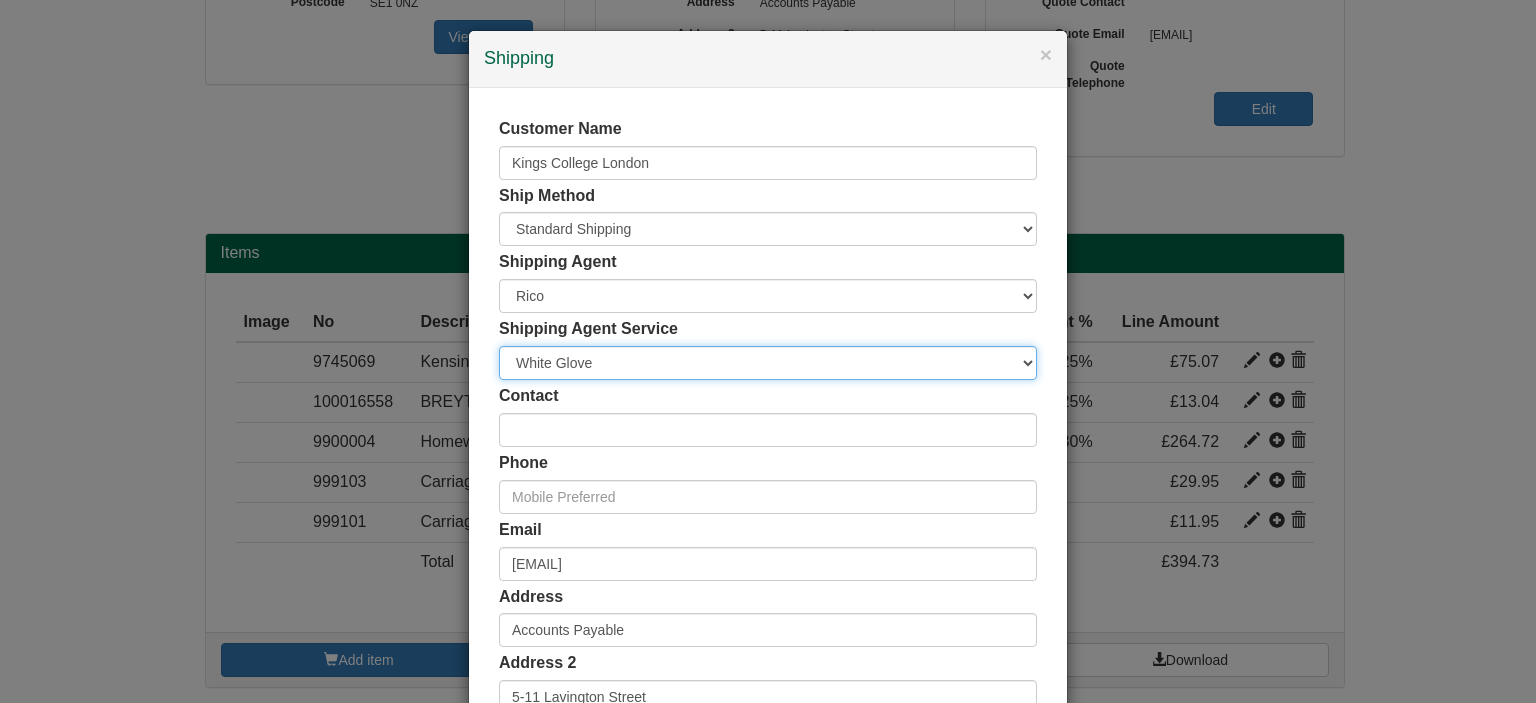 drag, startPoint x: 612, startPoint y: 371, endPoint x: 488, endPoint y: 362, distance: 124.32619 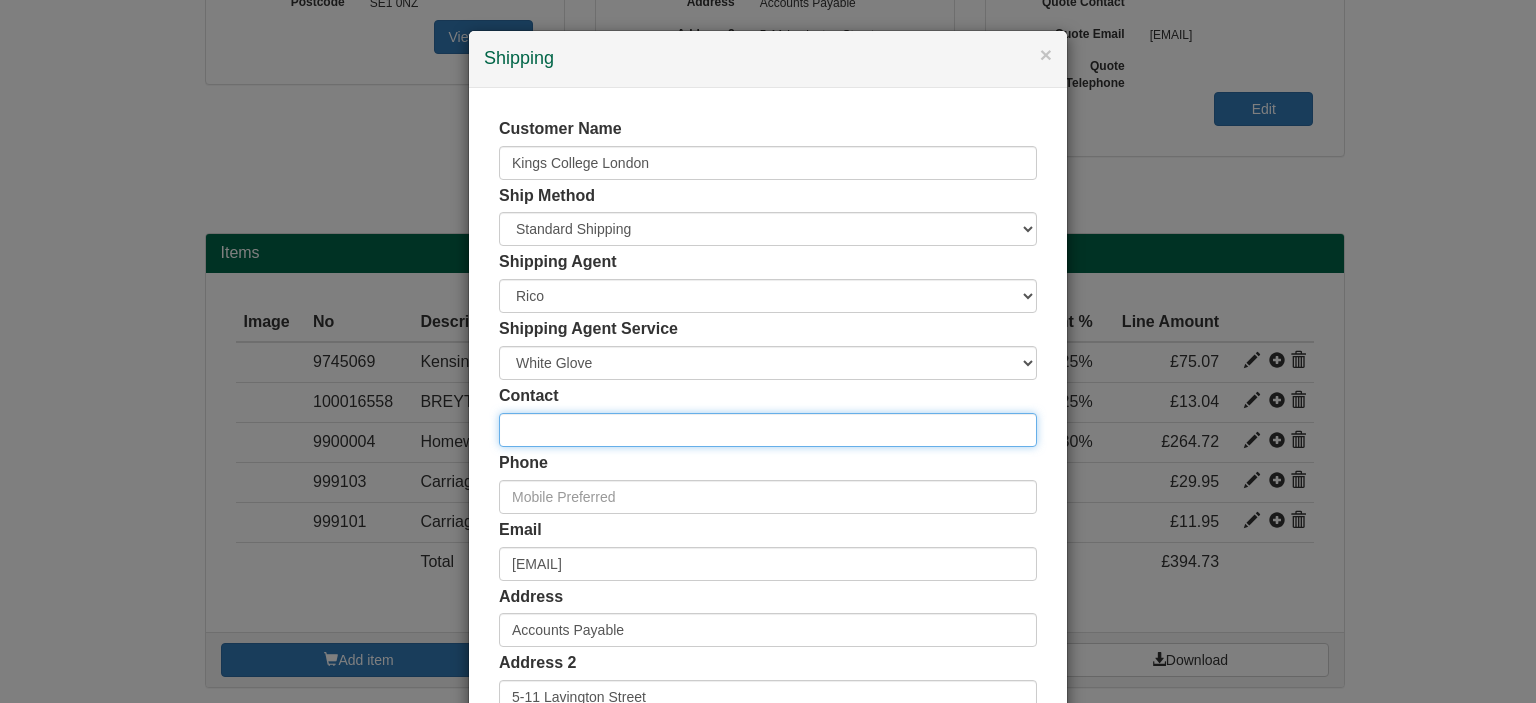 click at bounding box center [768, 430] 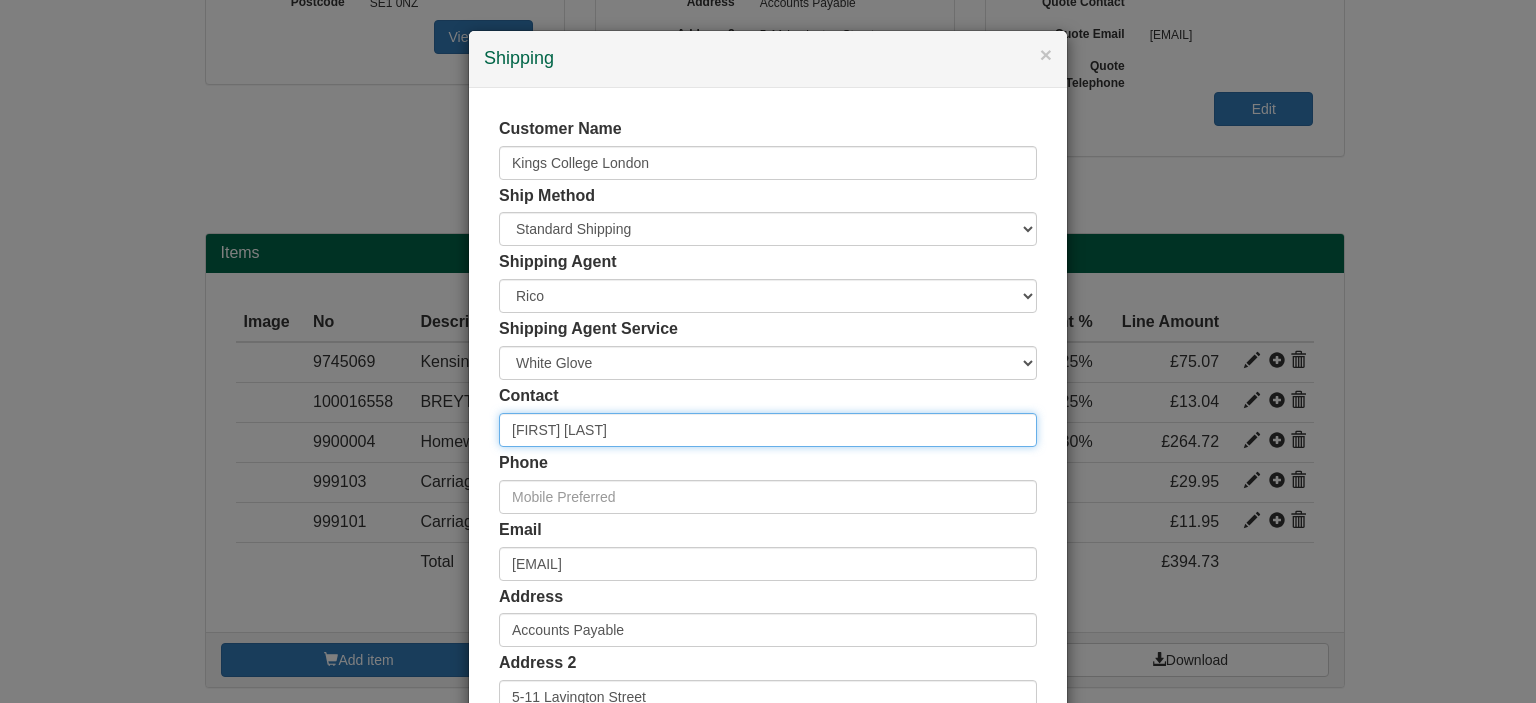 type on "Sayaka Bhandari" 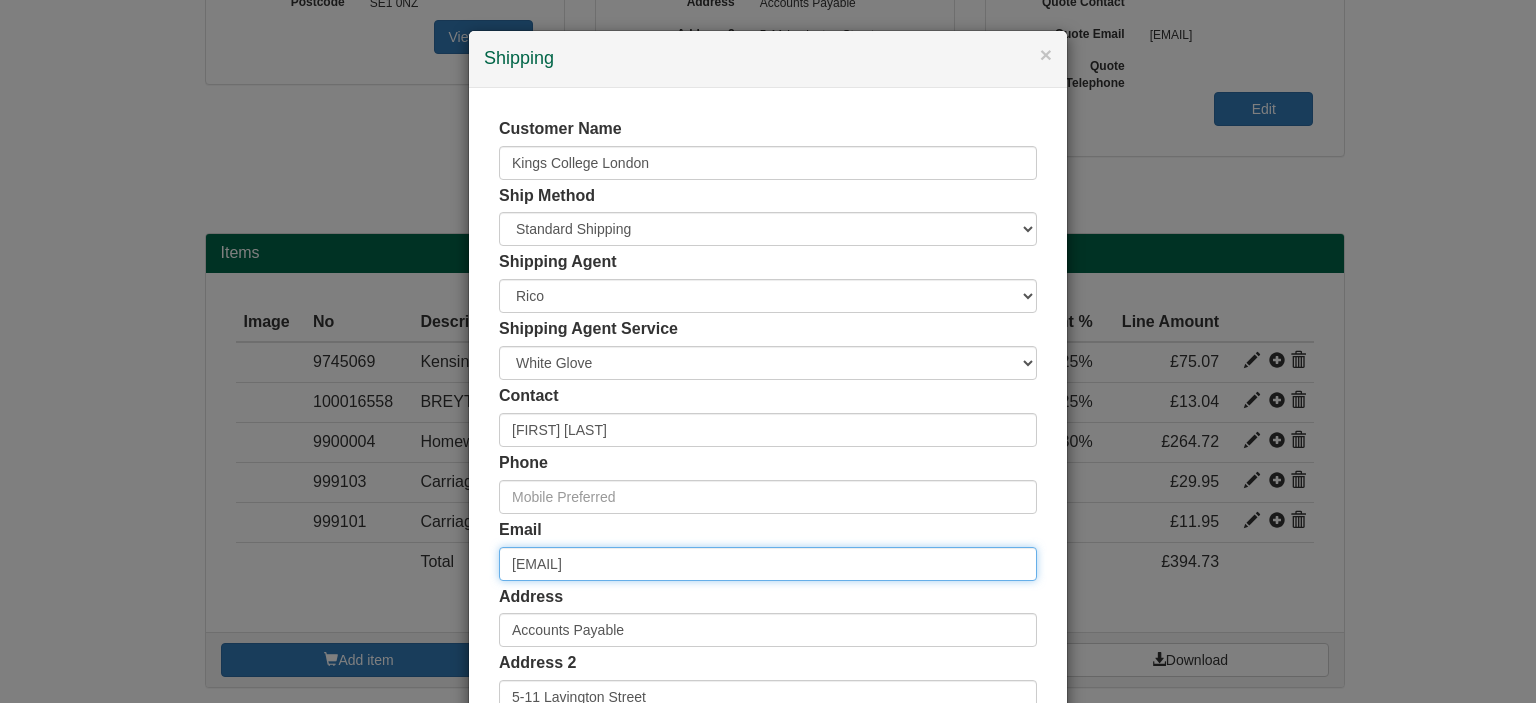 drag, startPoint x: 748, startPoint y: 563, endPoint x: 508, endPoint y: 565, distance: 240.00833 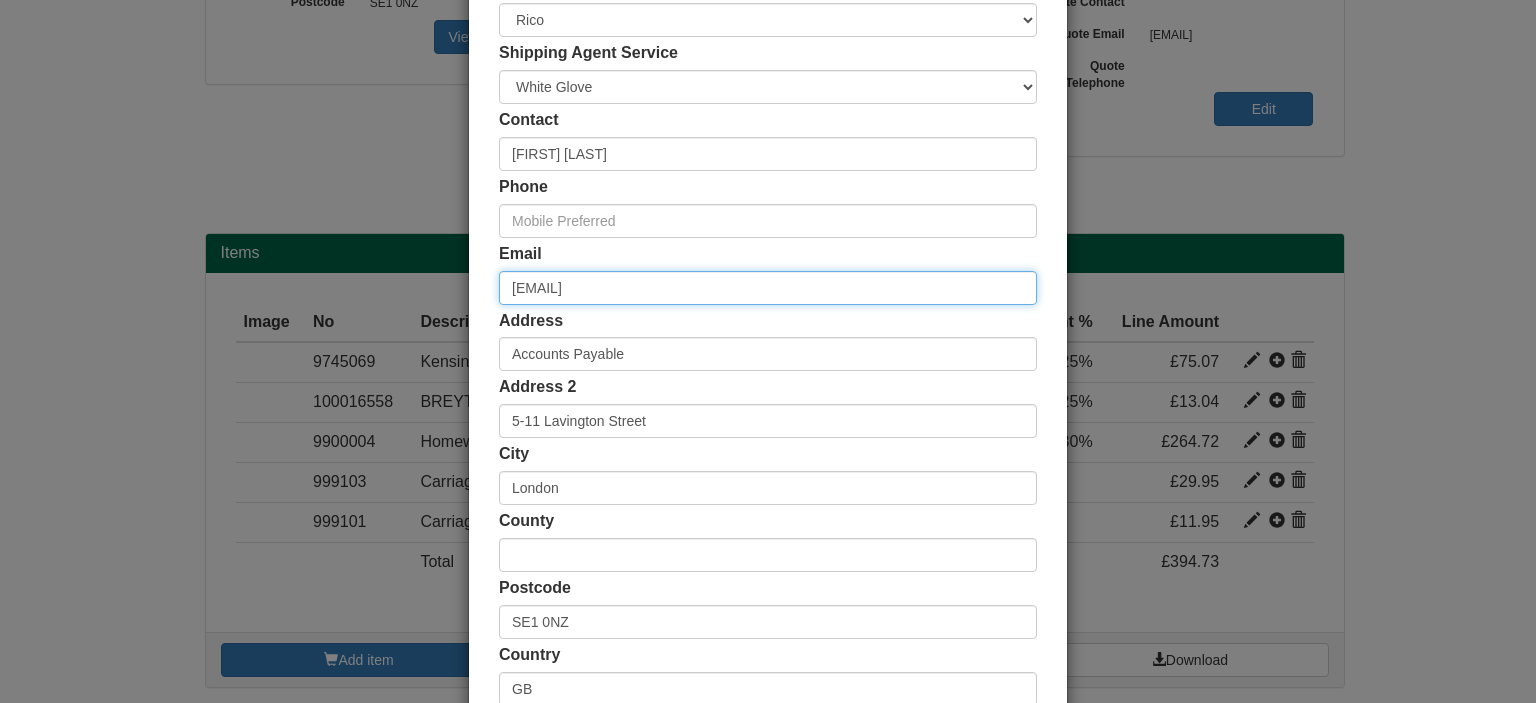 scroll, scrollTop: 403, scrollLeft: 0, axis: vertical 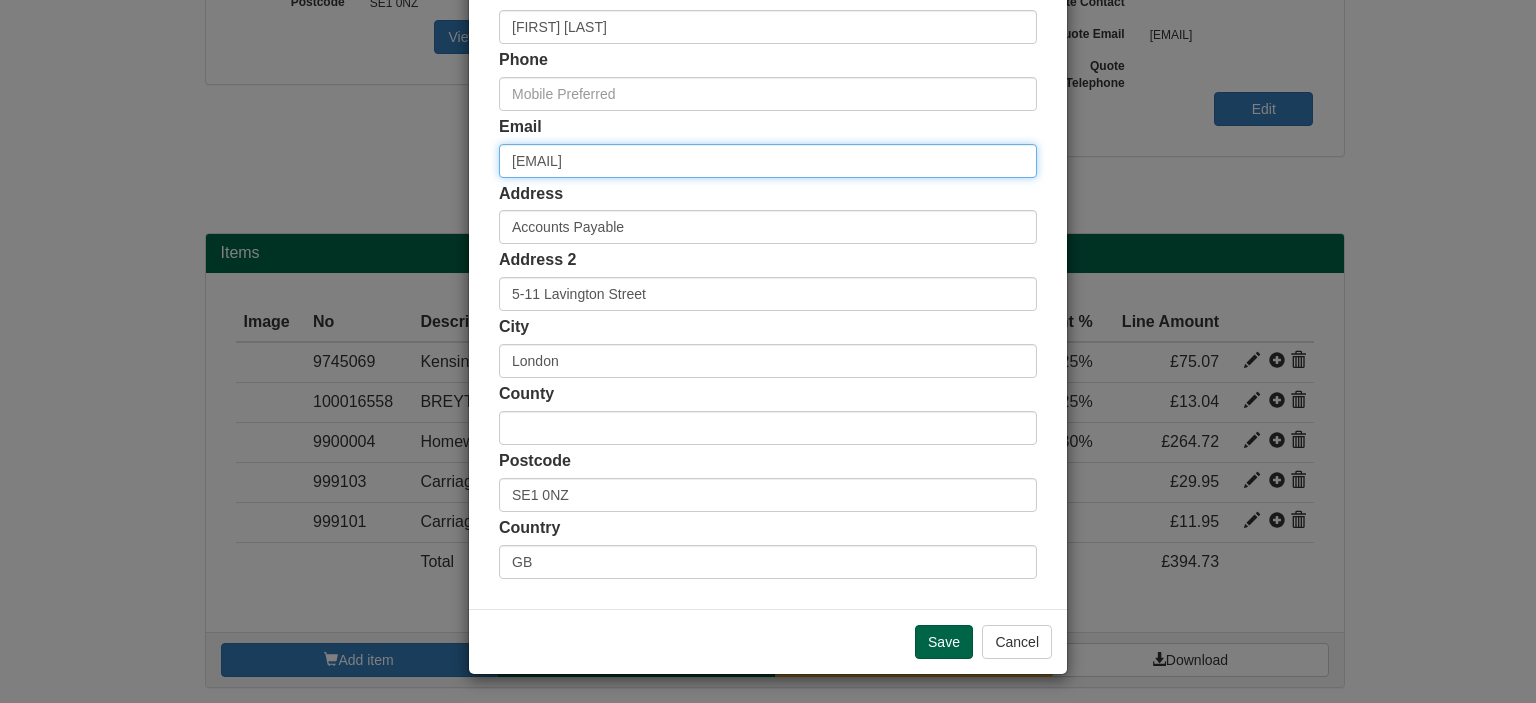 type on "sayaka.1.bhandari@kcl.ac.uk" 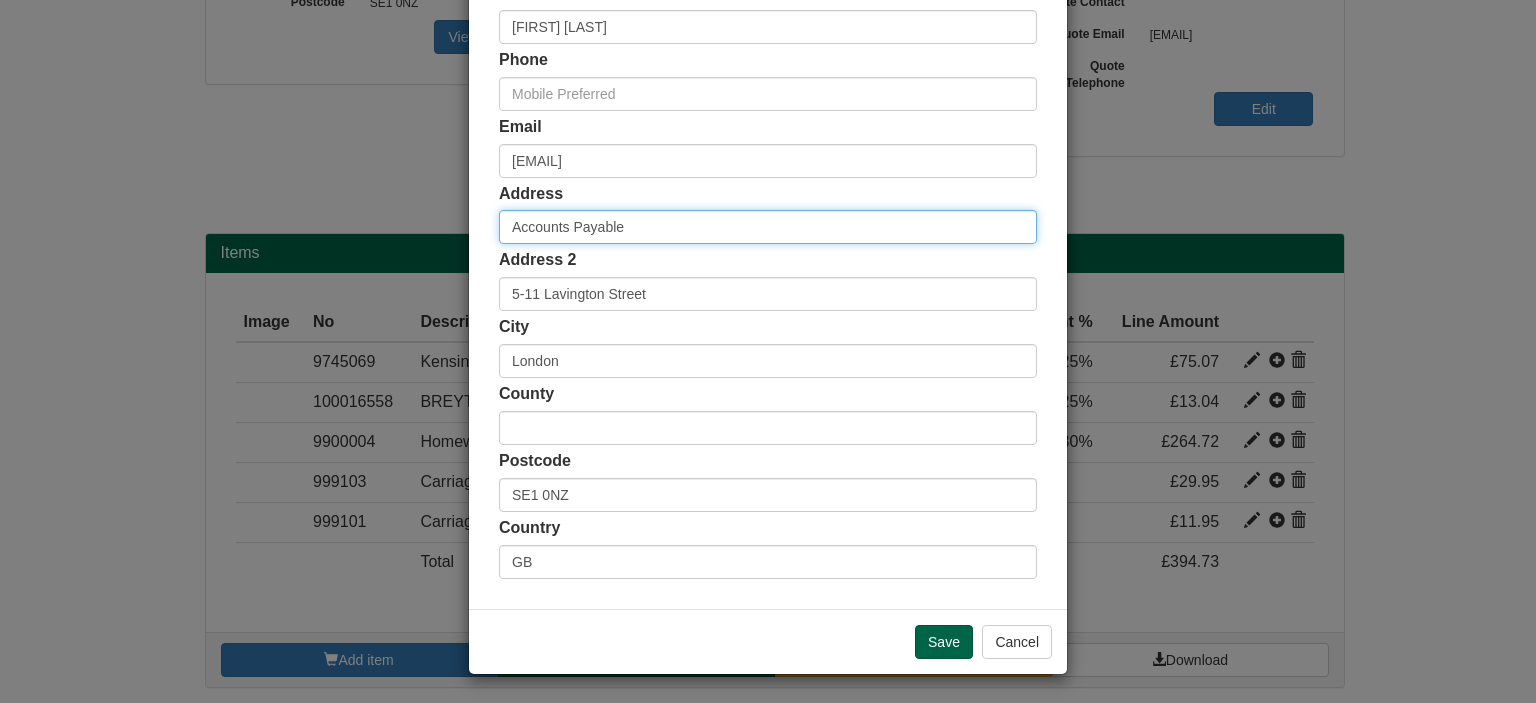 drag, startPoint x: 662, startPoint y: 237, endPoint x: 280, endPoint y: 219, distance: 382.42386 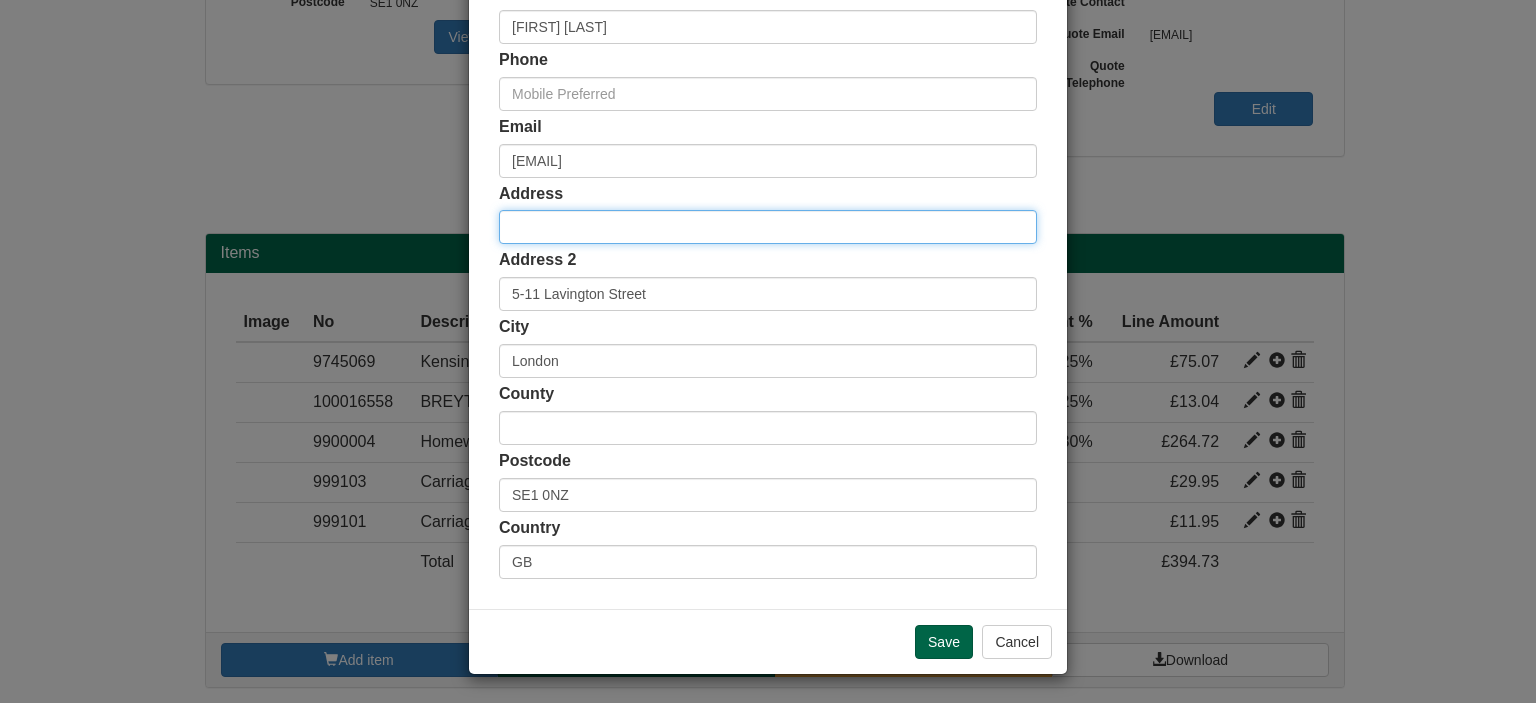 type 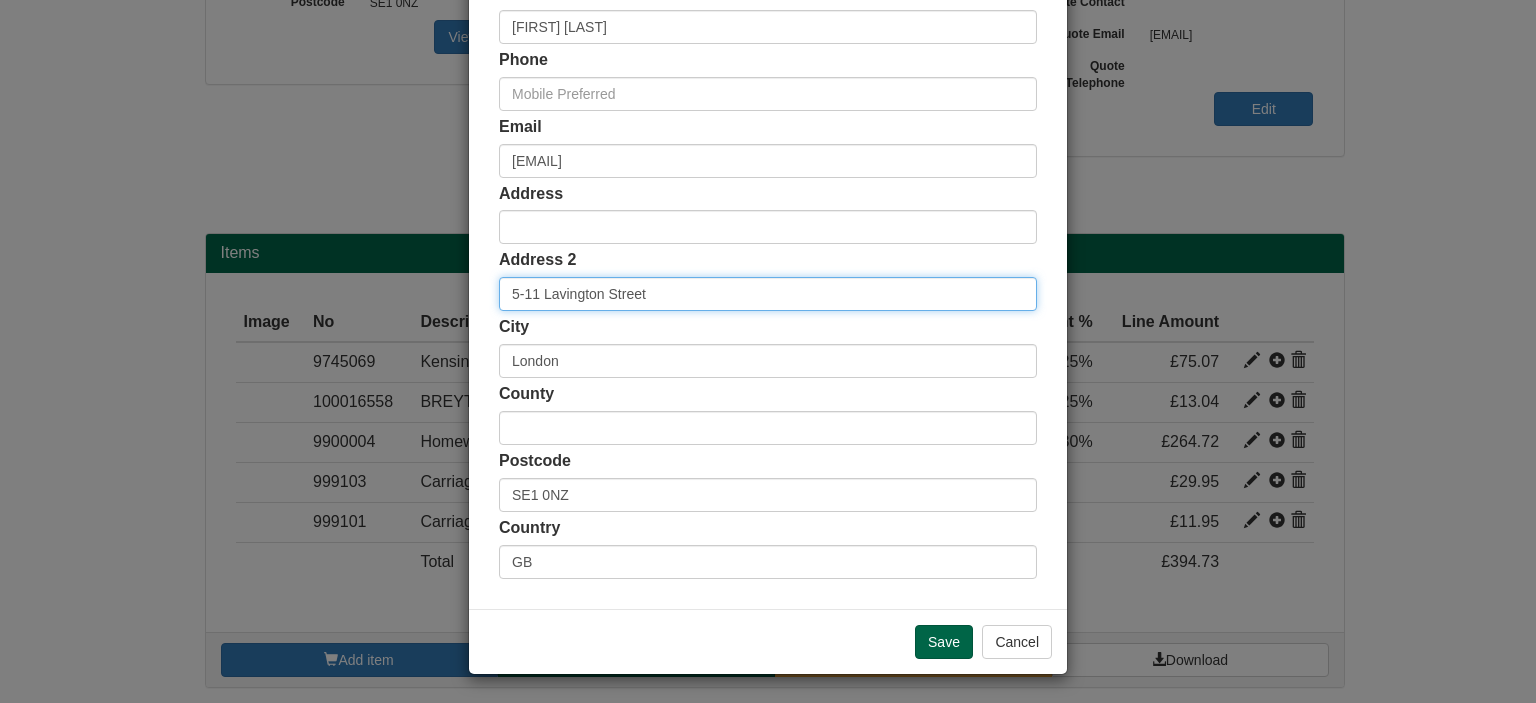 drag, startPoint x: 690, startPoint y: 297, endPoint x: 351, endPoint y: 285, distance: 339.2123 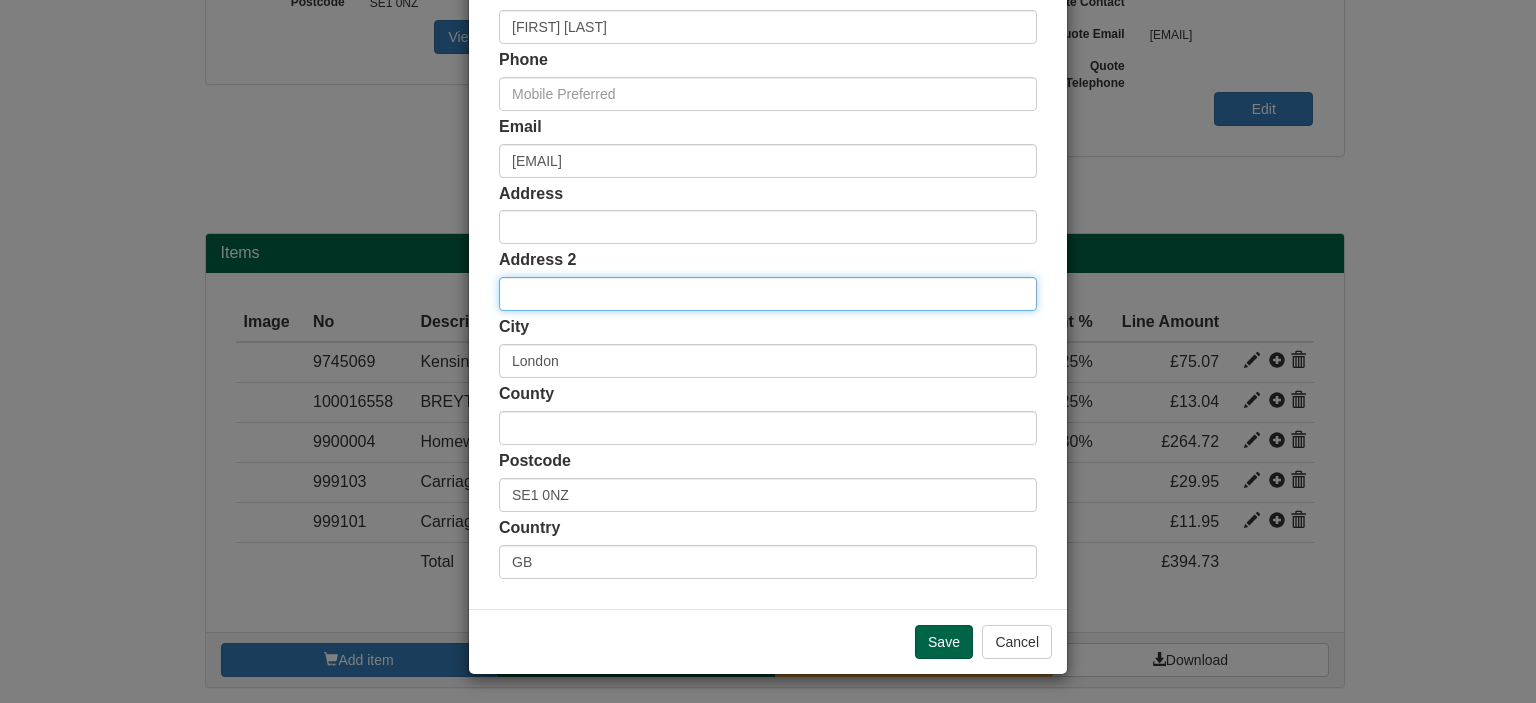 type 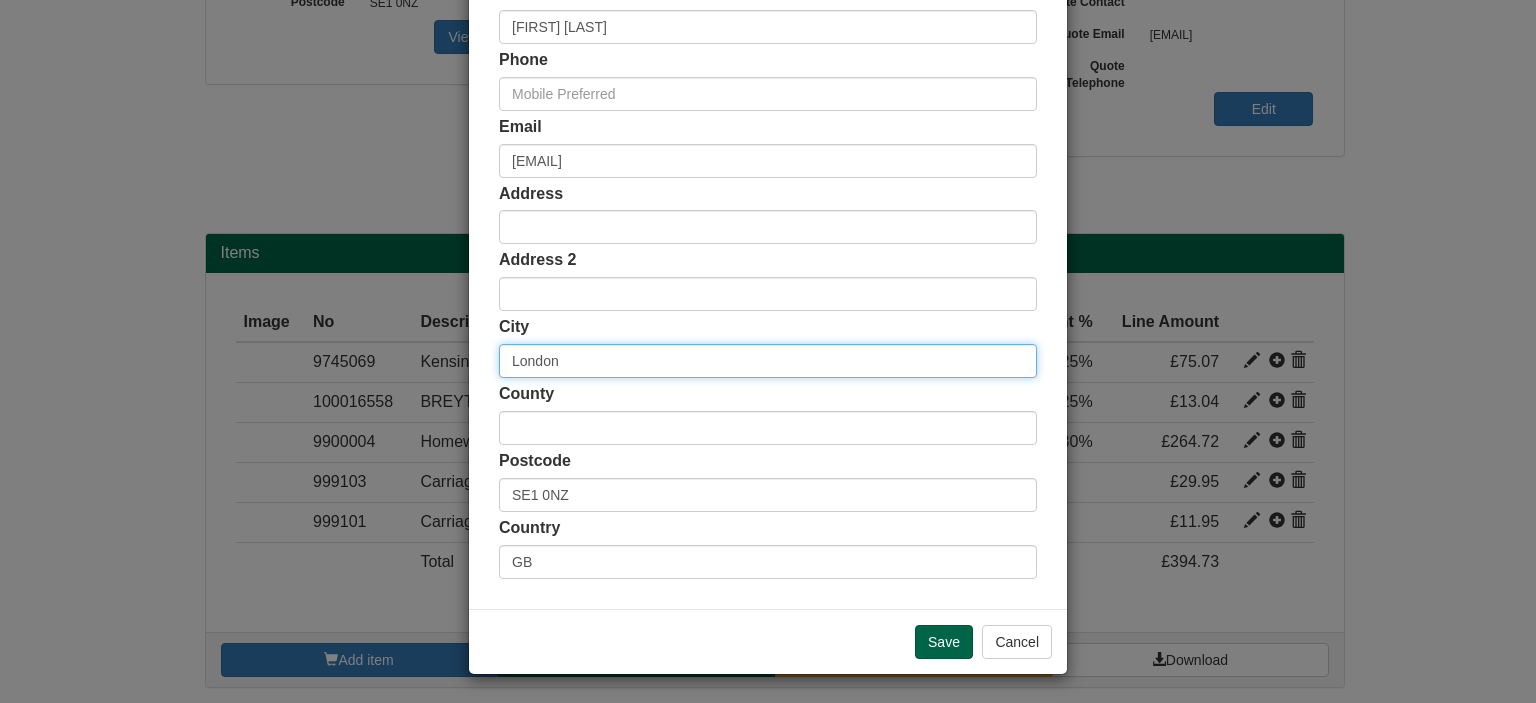 drag, startPoint x: 610, startPoint y: 361, endPoint x: 316, endPoint y: 379, distance: 294.5505 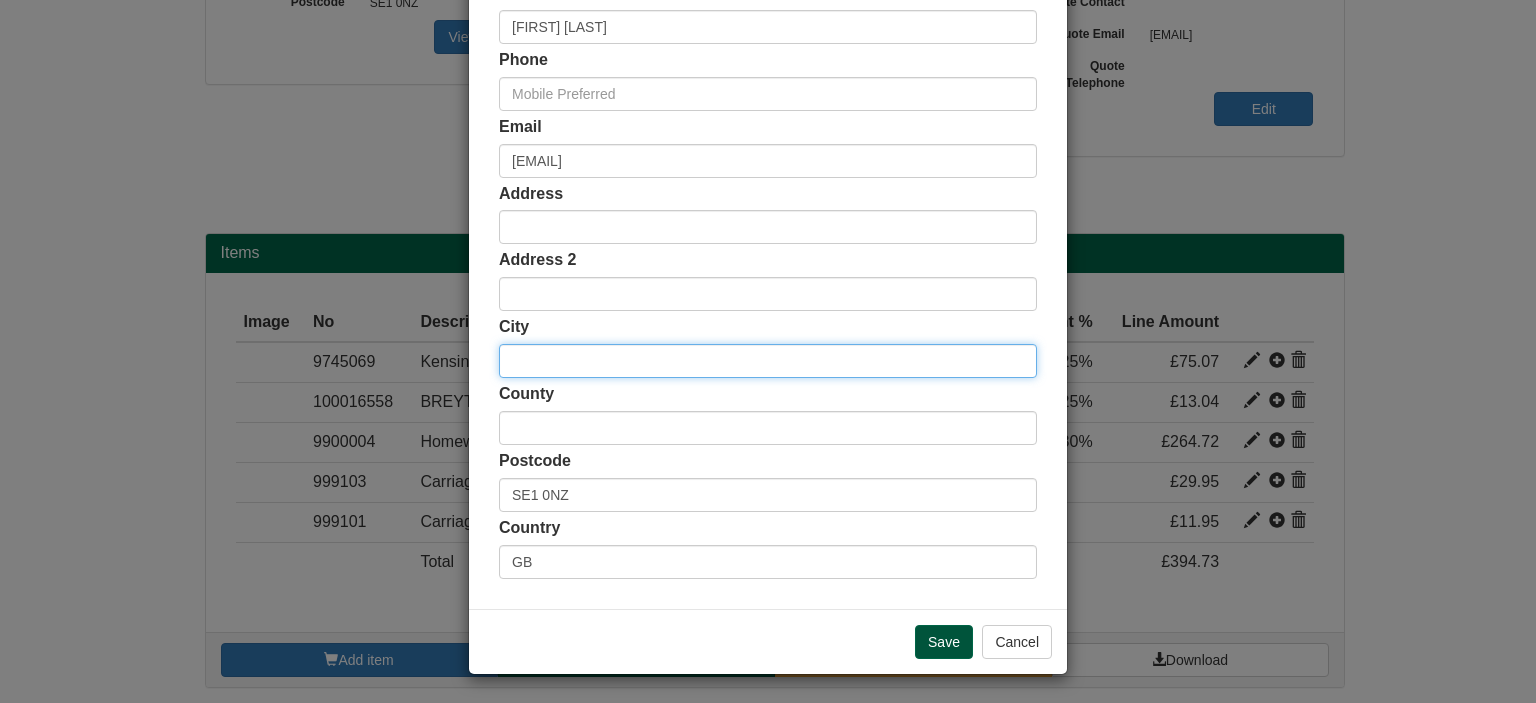 type 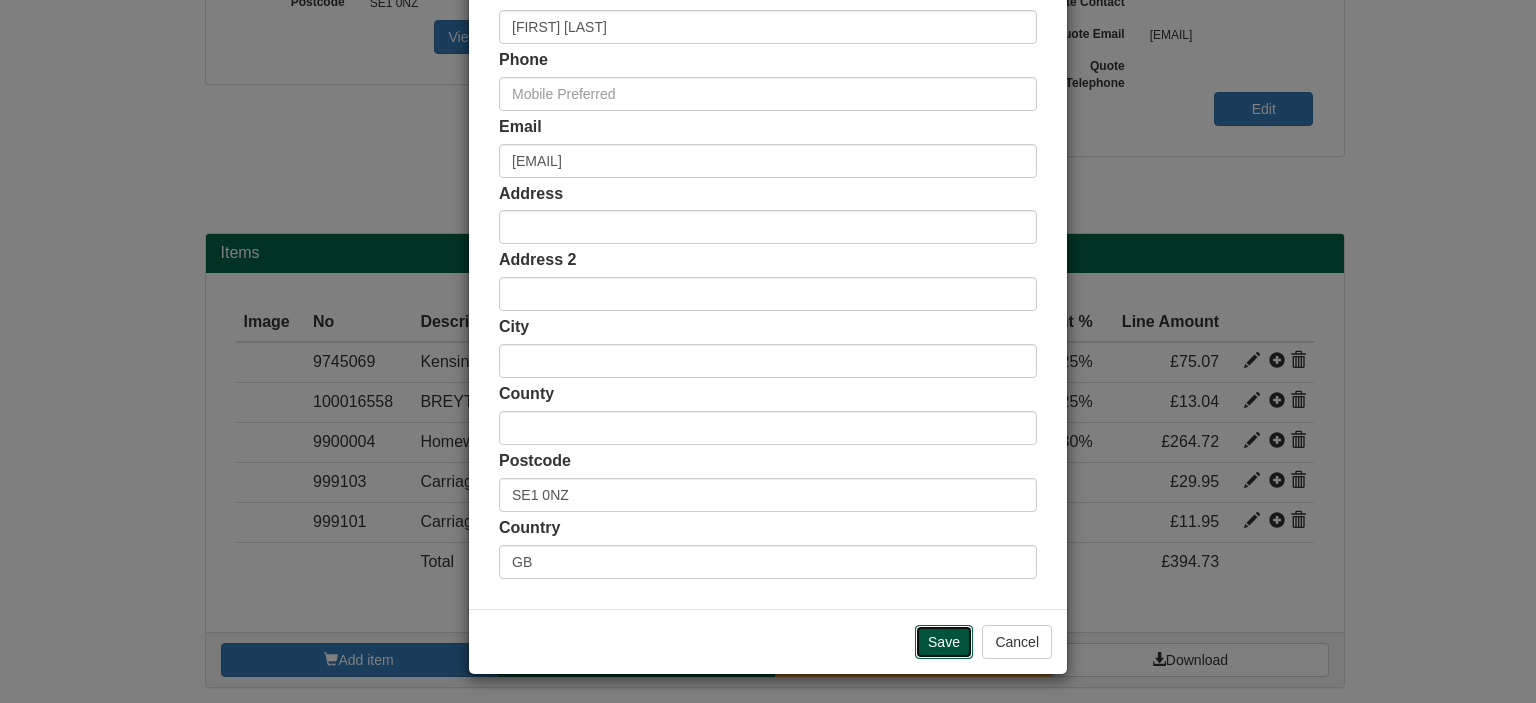 click on "Save" at bounding box center (944, 642) 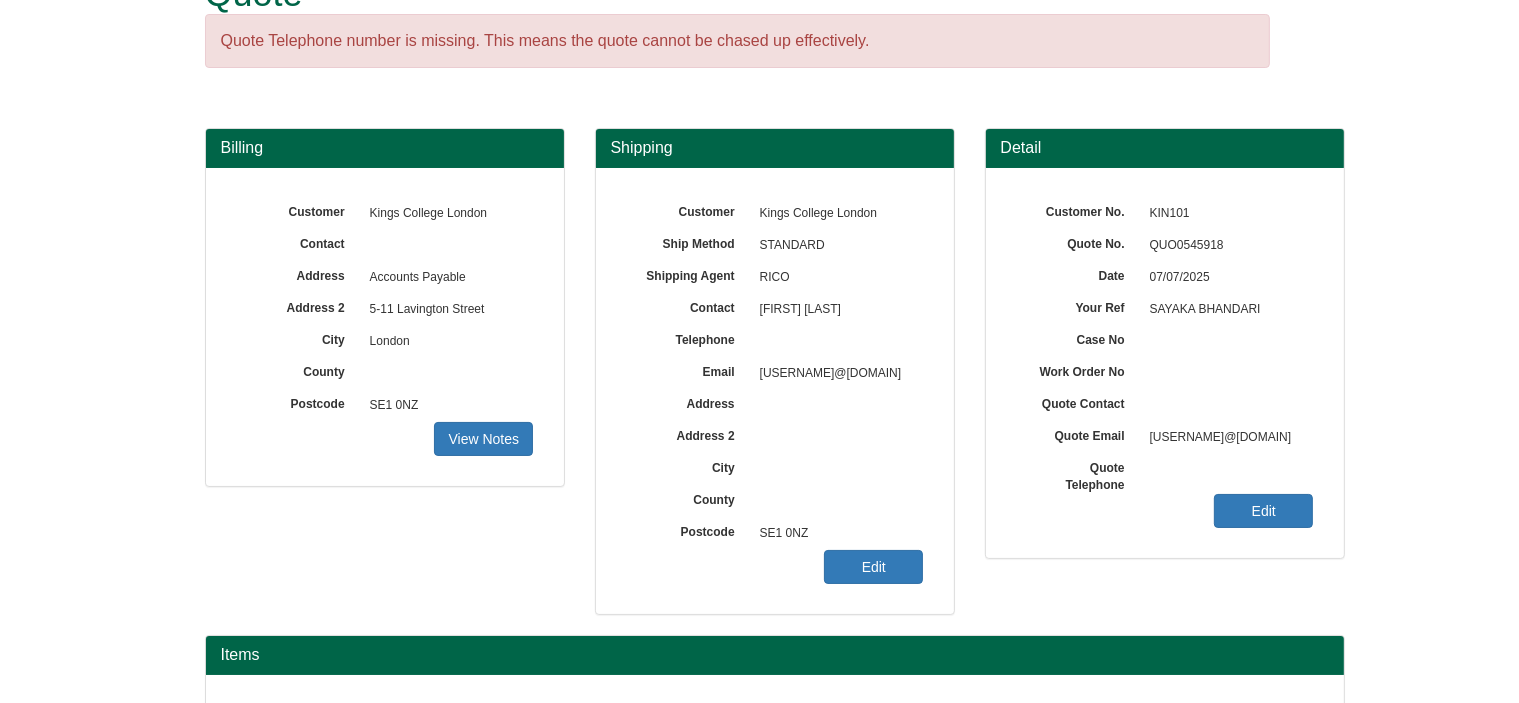 scroll, scrollTop: 133, scrollLeft: 0, axis: vertical 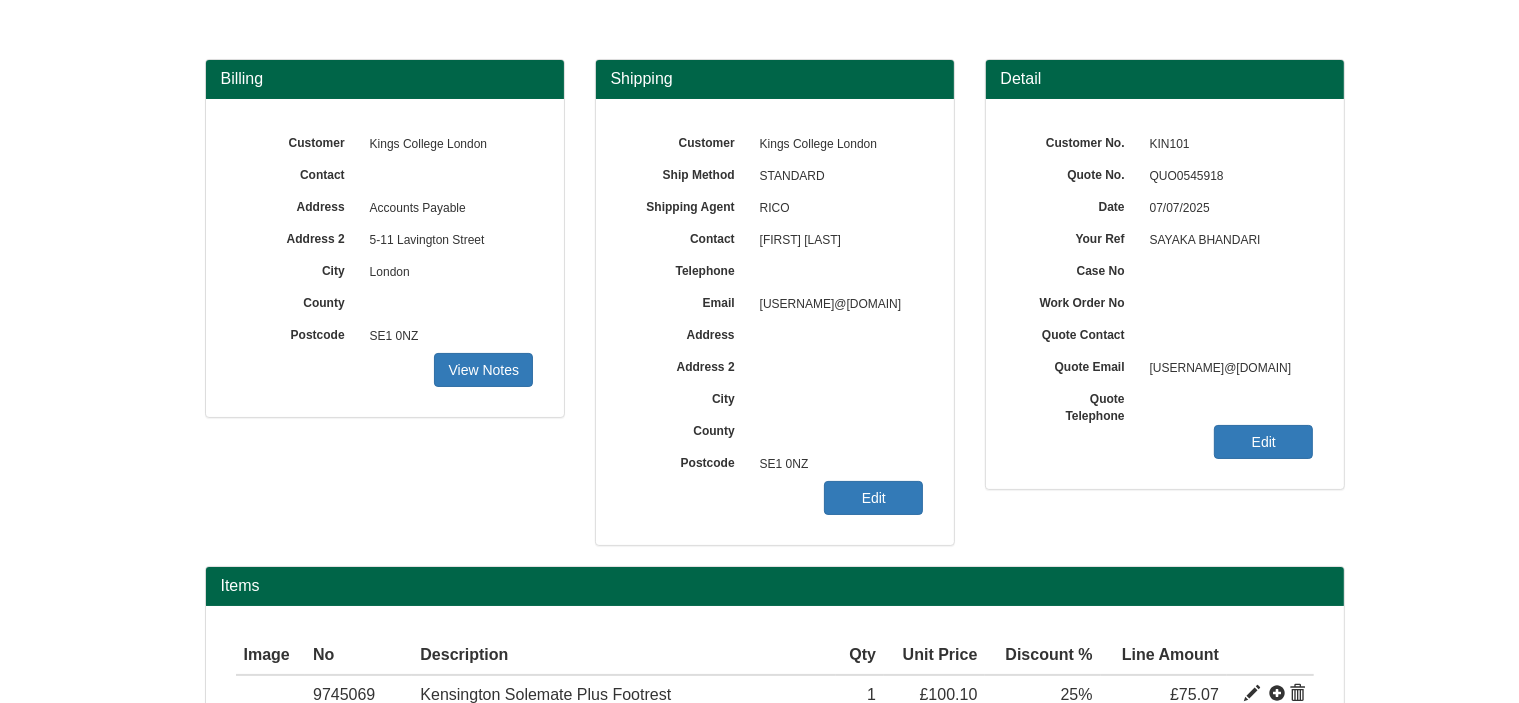 drag, startPoint x: 881, startPoint y: 238, endPoint x: 751, endPoint y: 243, distance: 130.09612 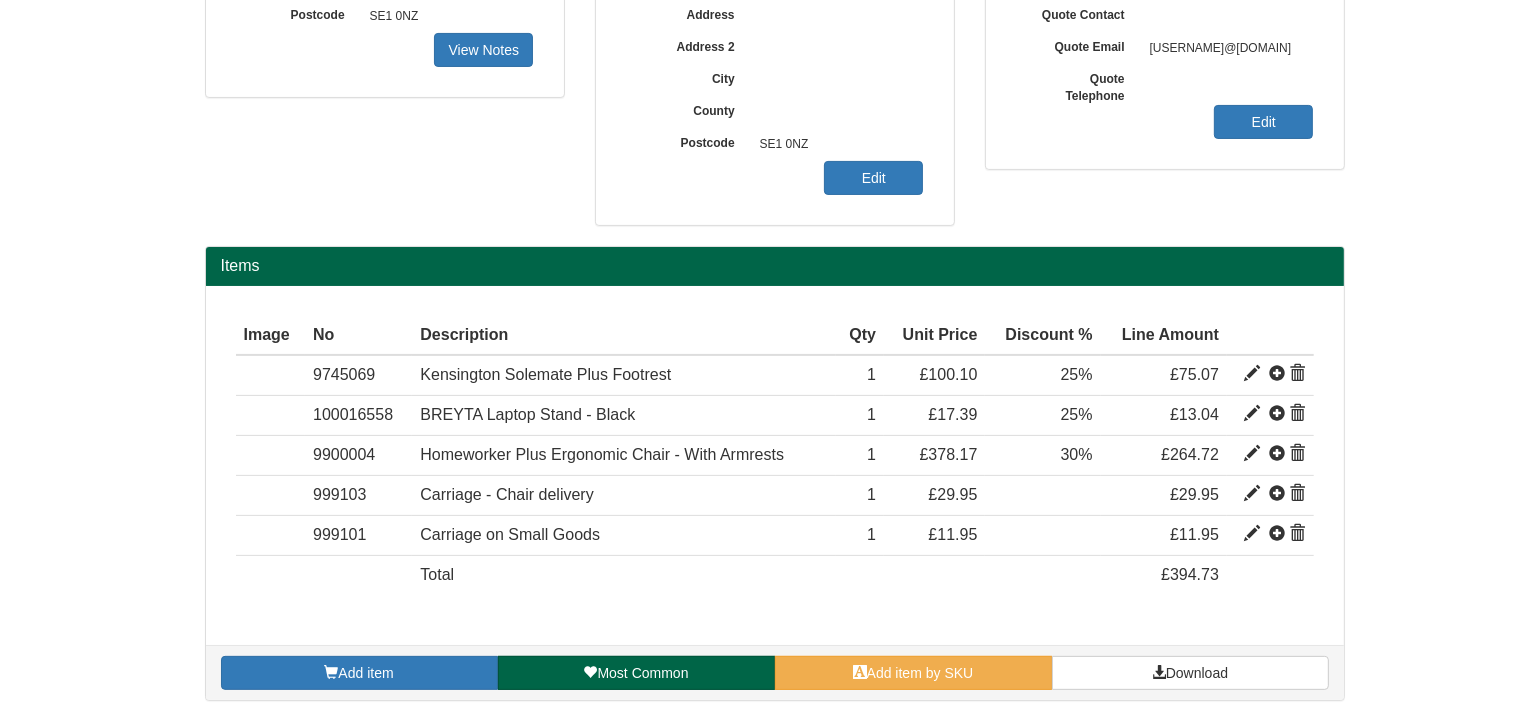 scroll, scrollTop: 466, scrollLeft: 0, axis: vertical 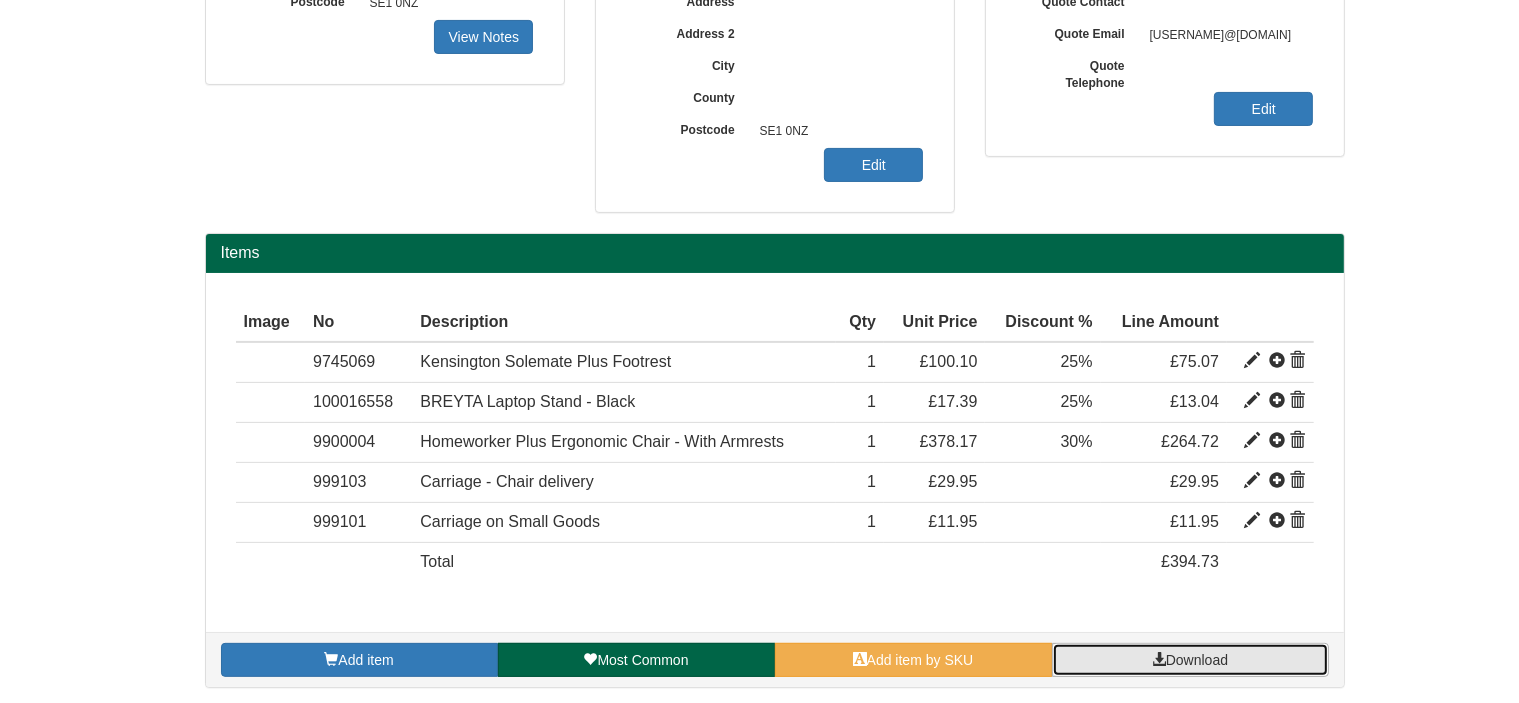 click on "Download" at bounding box center (1190, 660) 